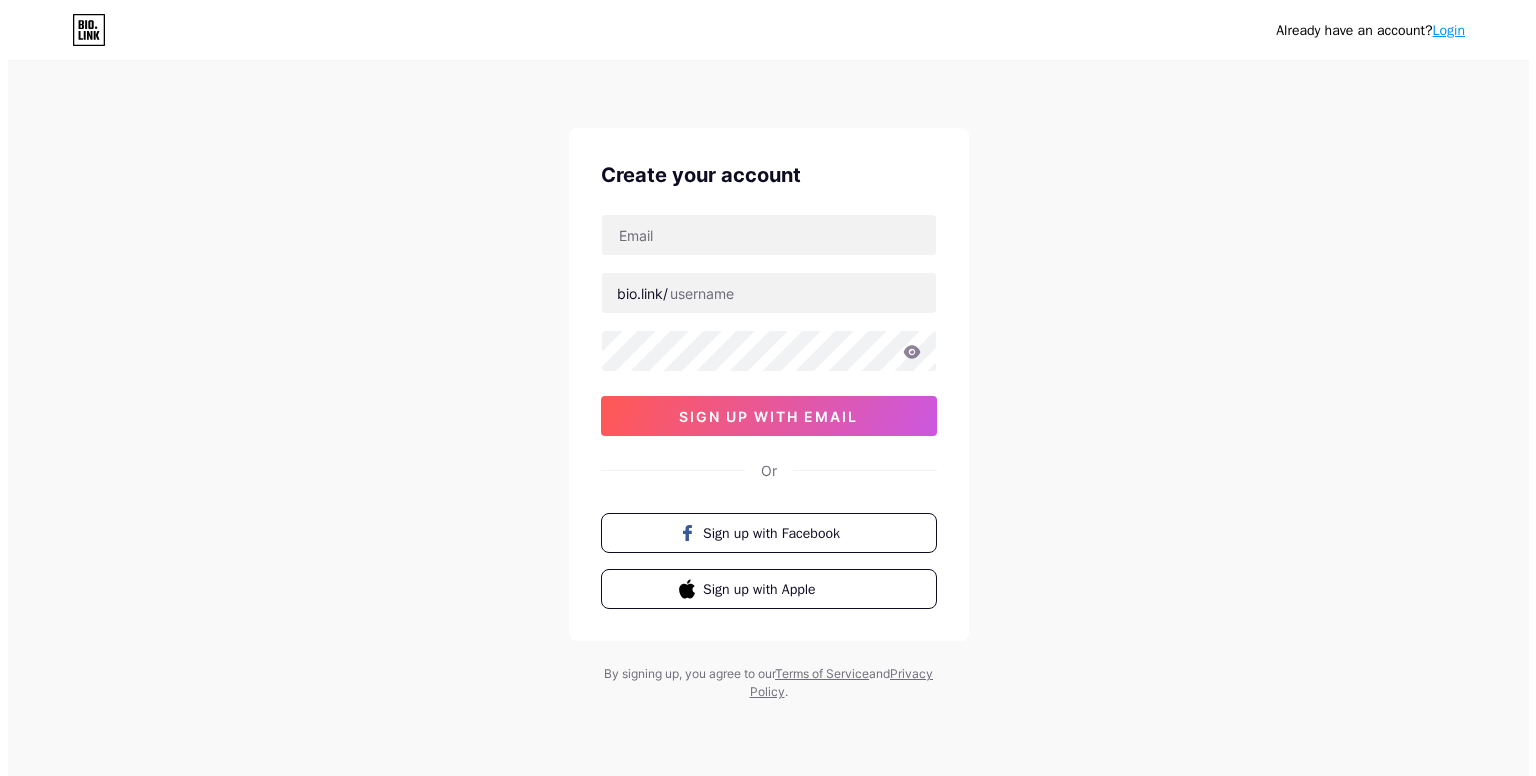 scroll, scrollTop: 0, scrollLeft: 0, axis: both 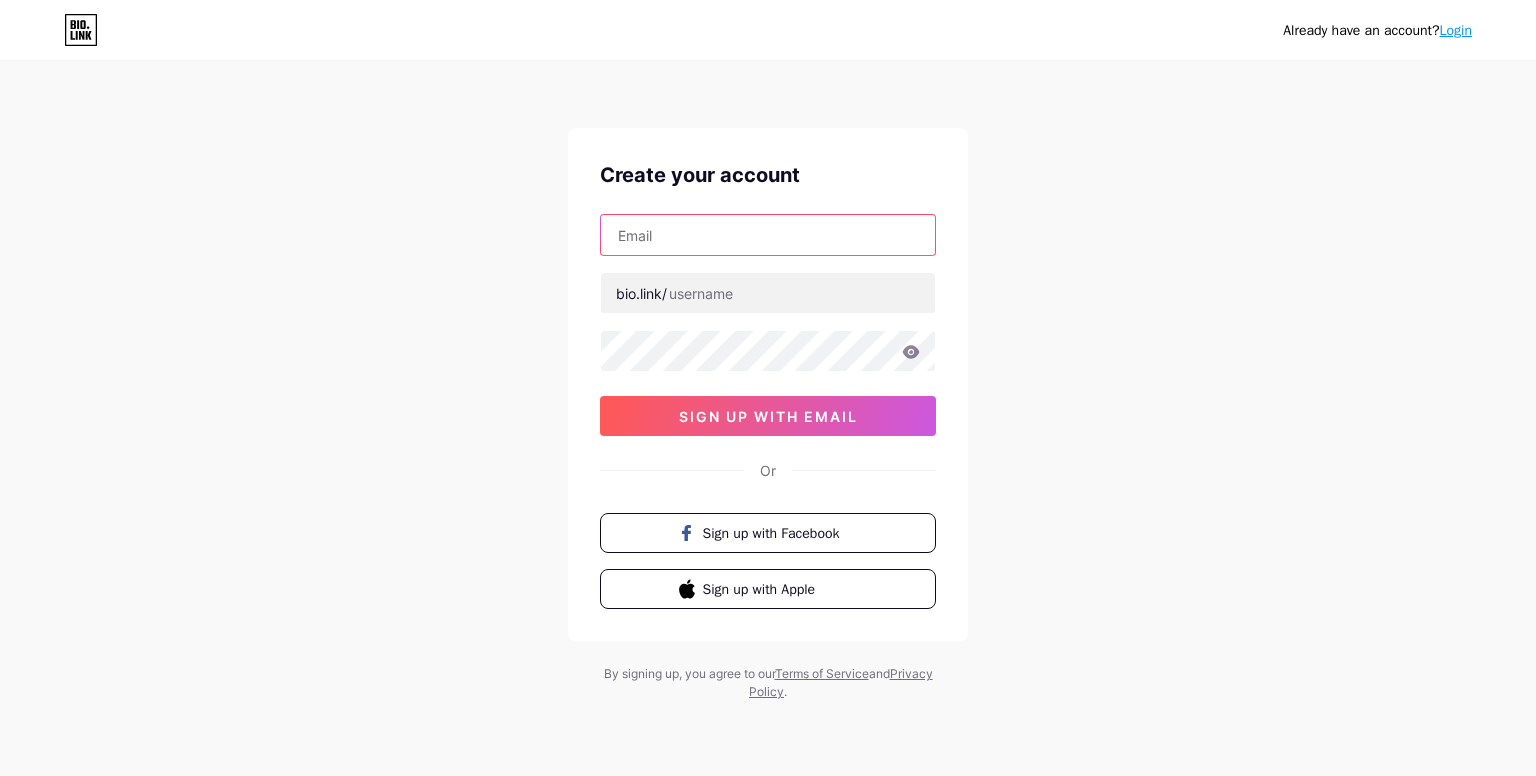 click at bounding box center (768, 235) 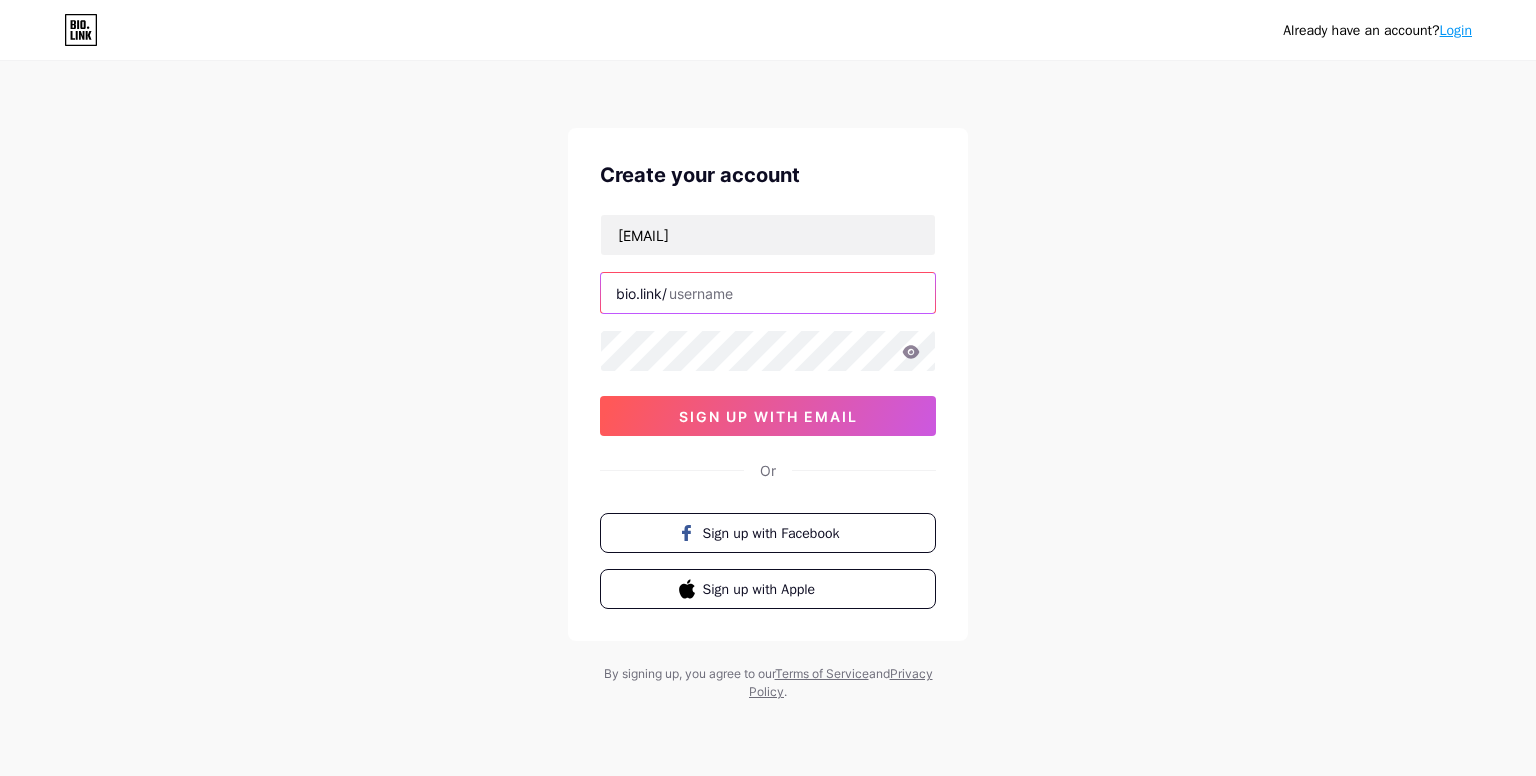 click at bounding box center (768, 293) 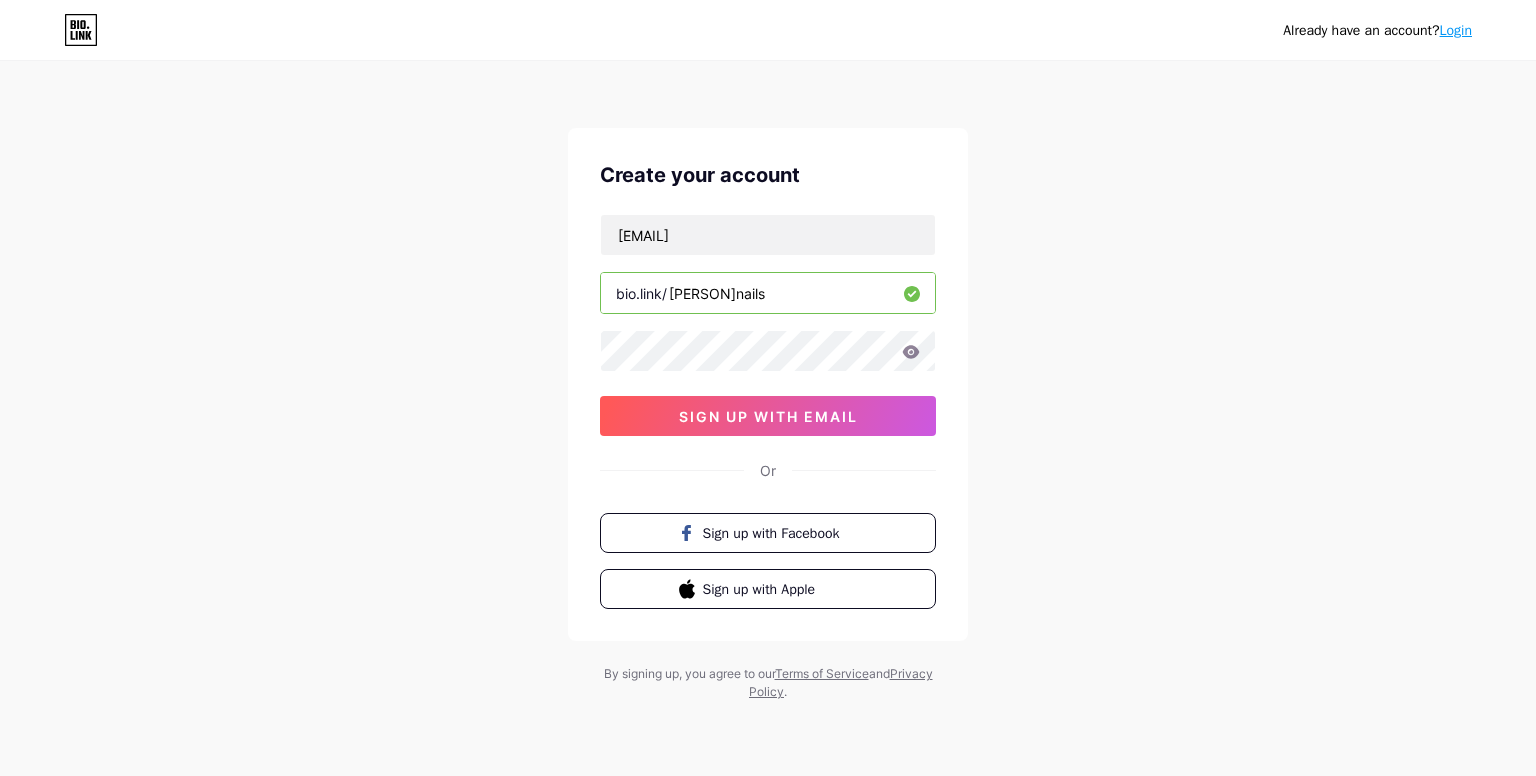 type on "[PERSON]nails" 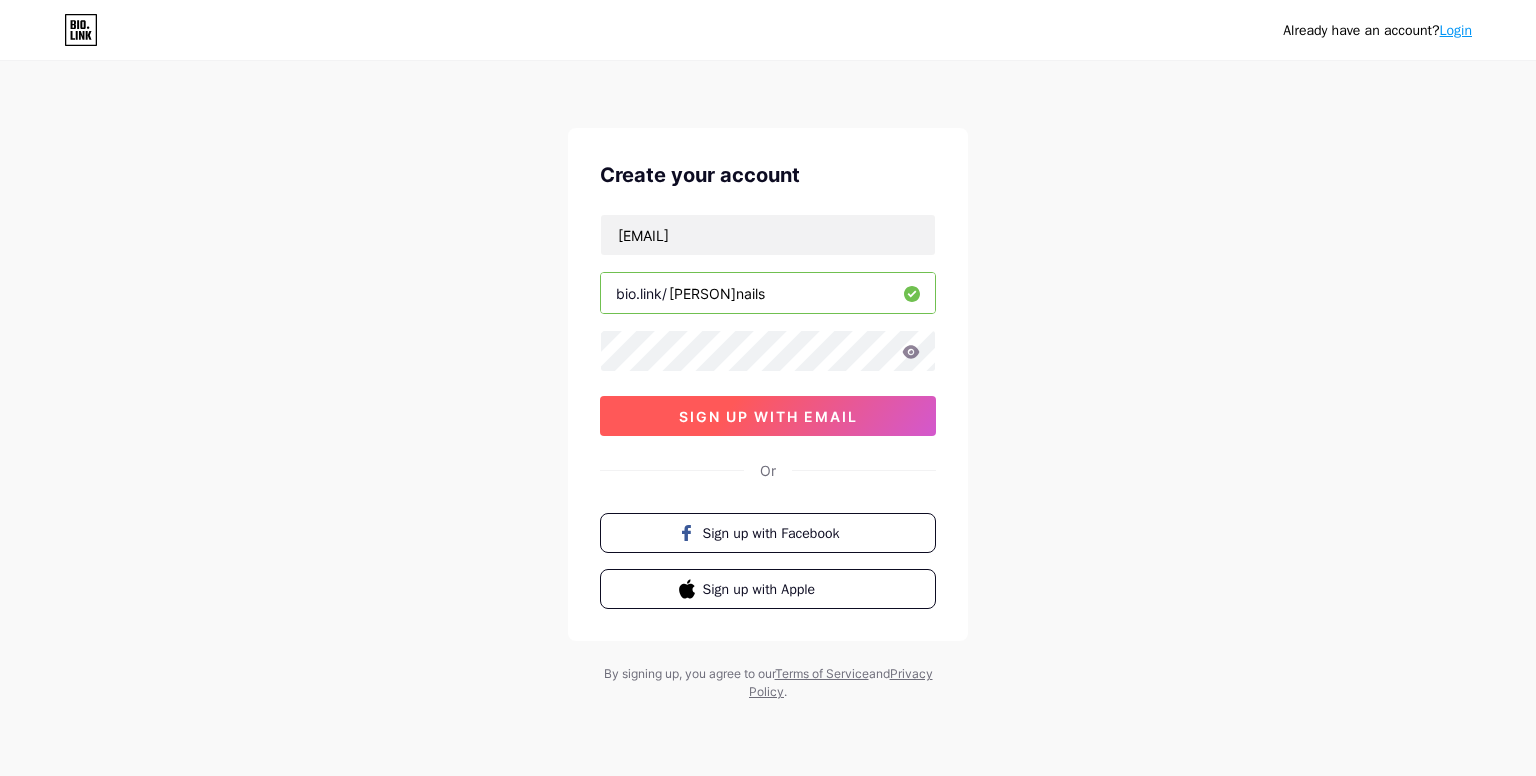 click on "sign up with email" at bounding box center (768, 416) 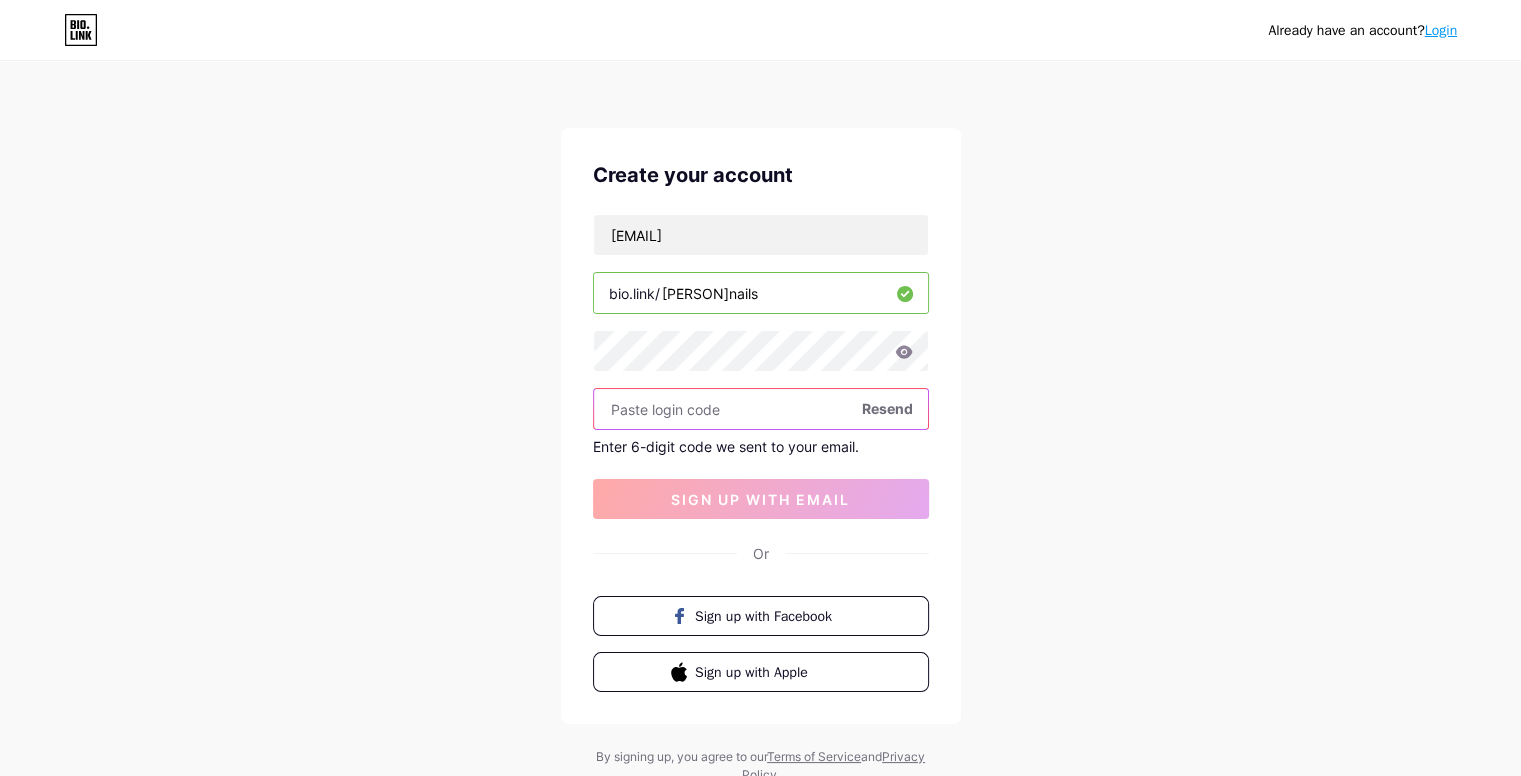 paste on "[NUMBER]" 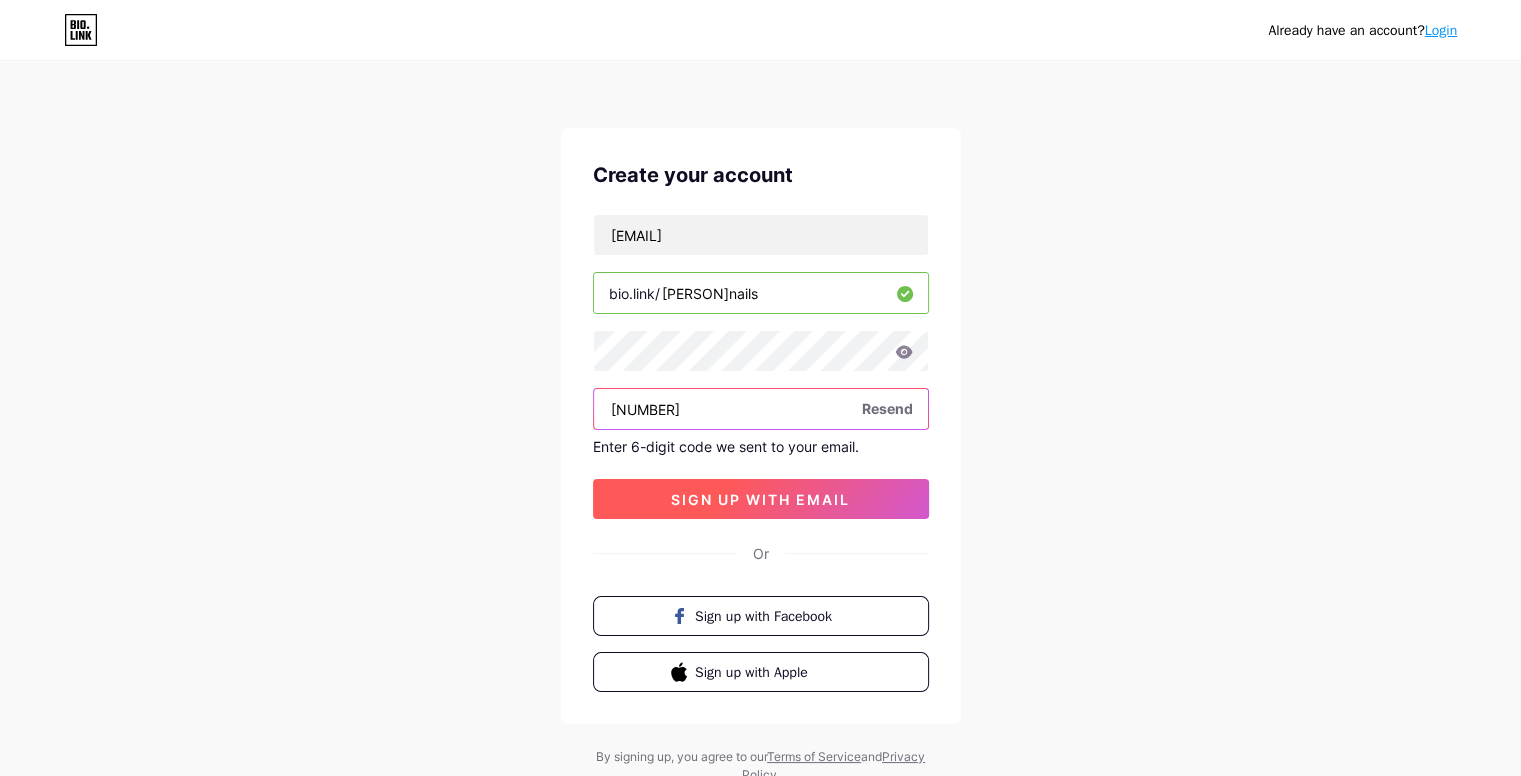type on "[NUMBER]" 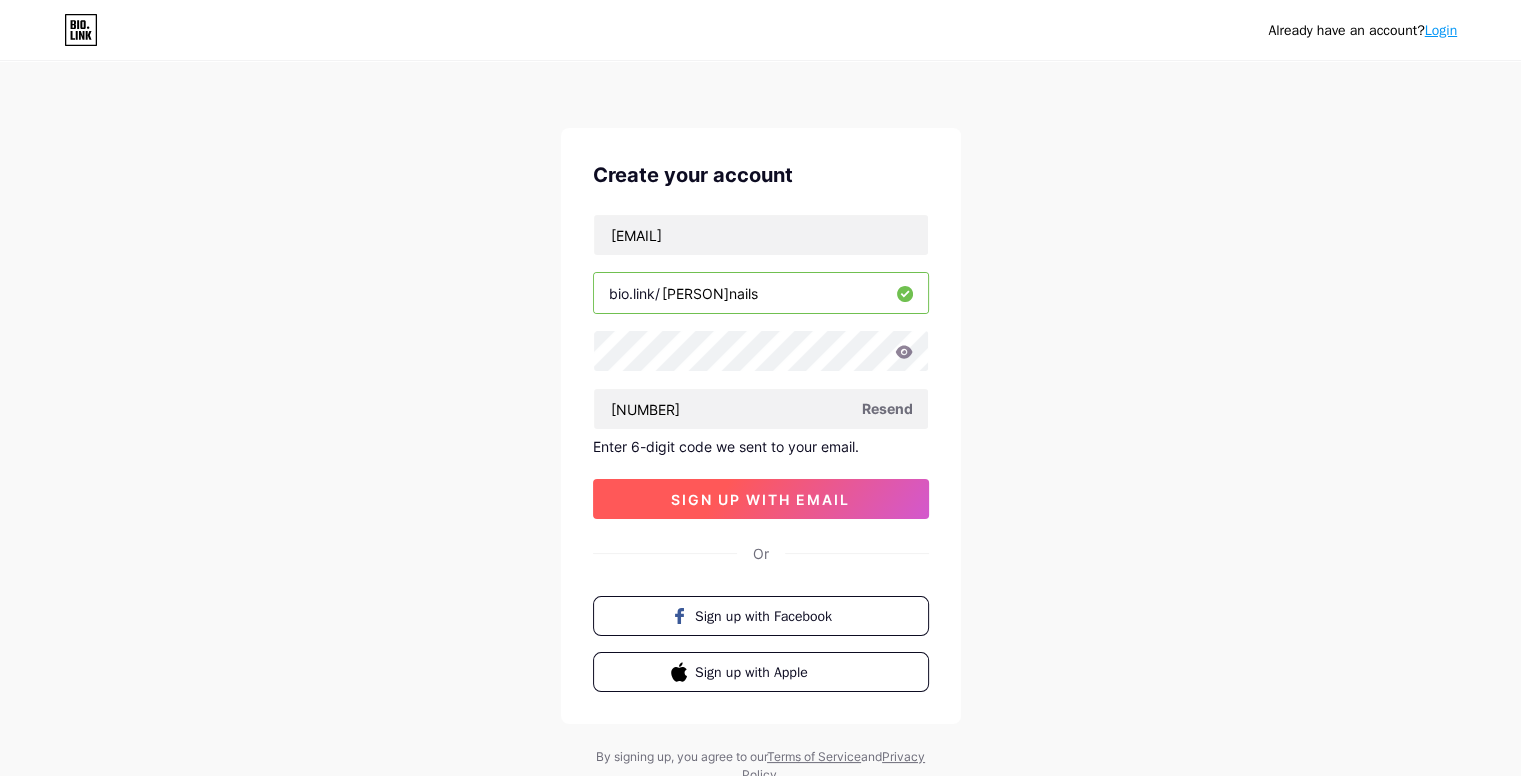 click on "sign up with email" at bounding box center [760, 499] 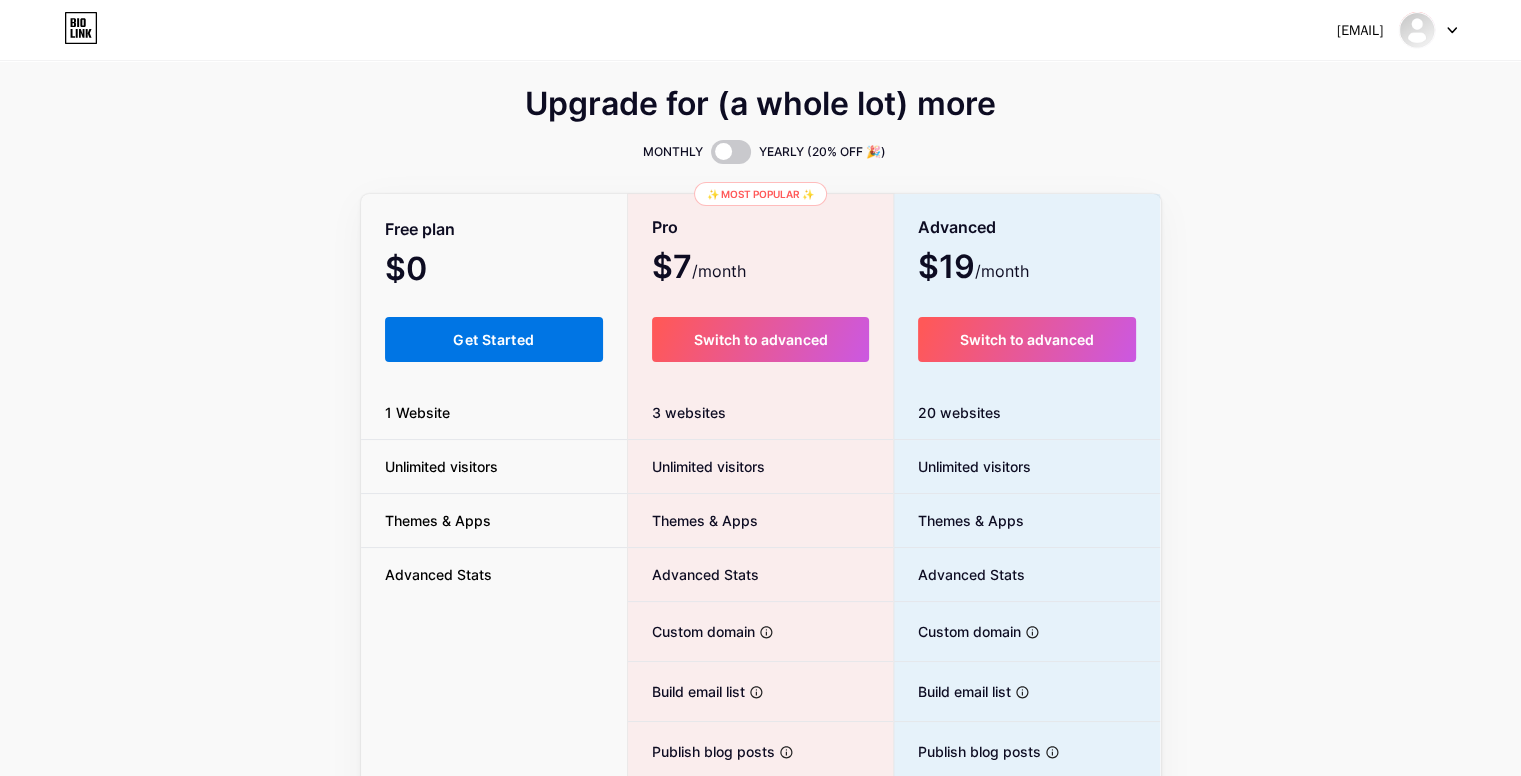 click on "Get Started" at bounding box center (493, 339) 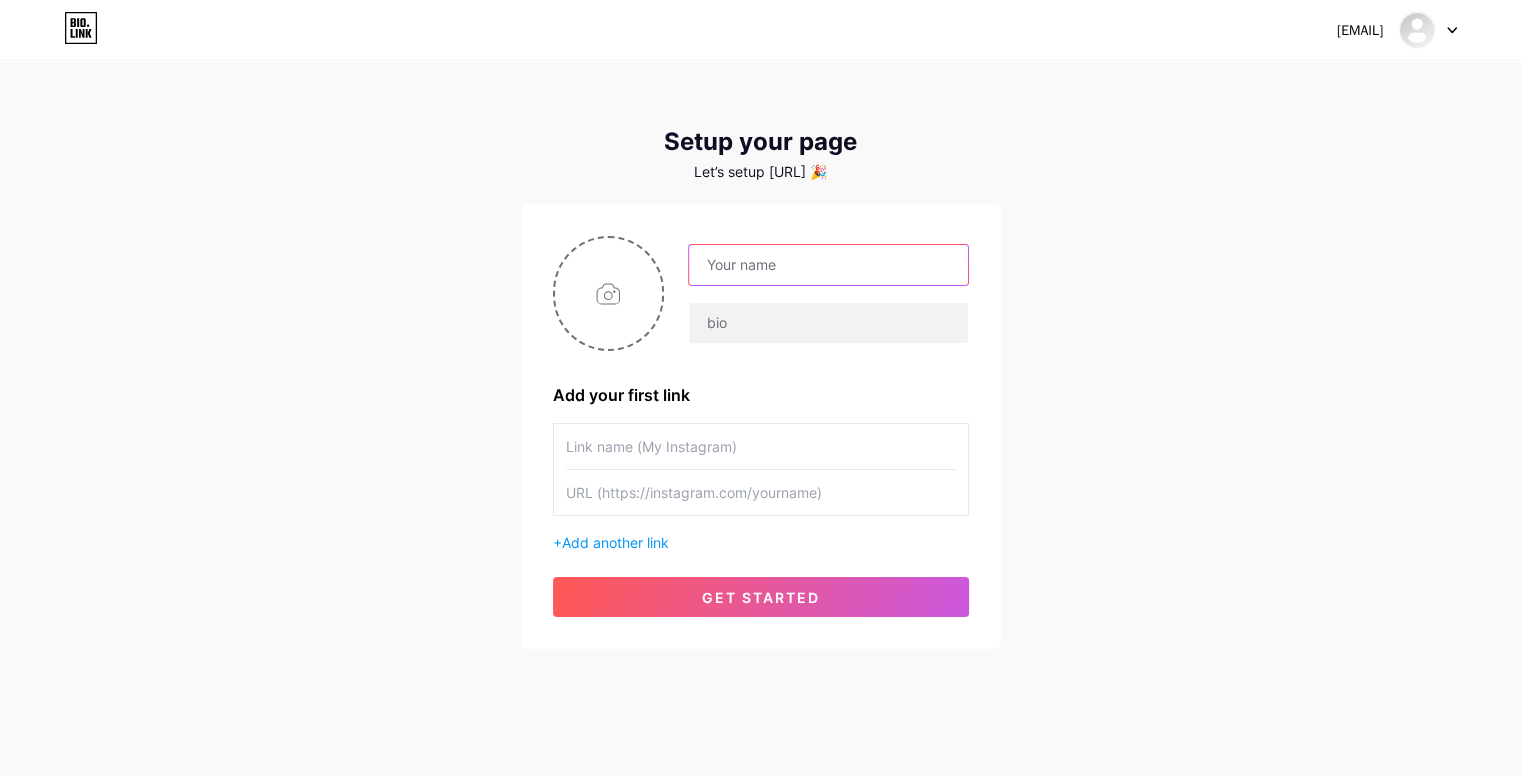 click at bounding box center (828, 265) 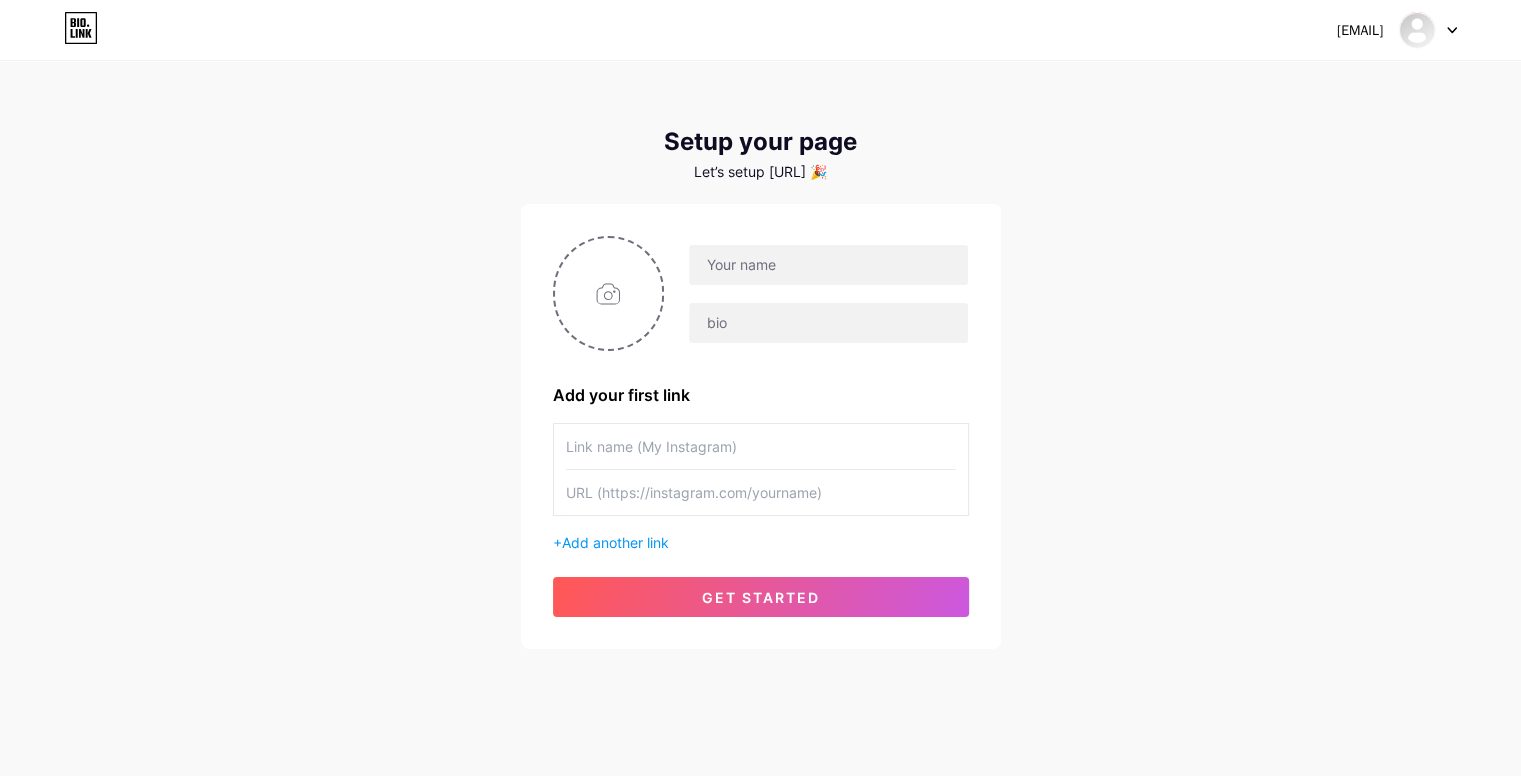 click at bounding box center (761, 446) 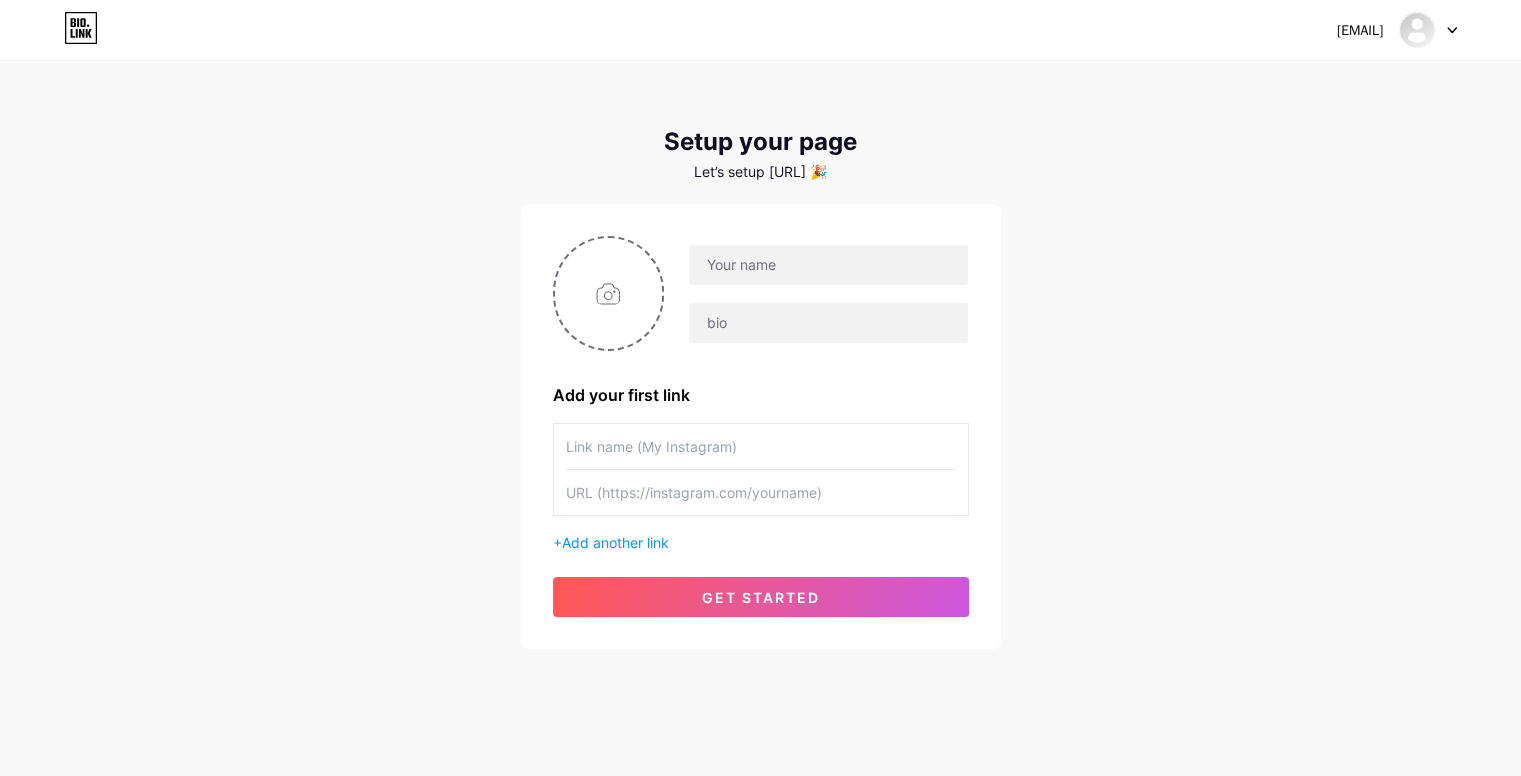 click at bounding box center (761, 446) 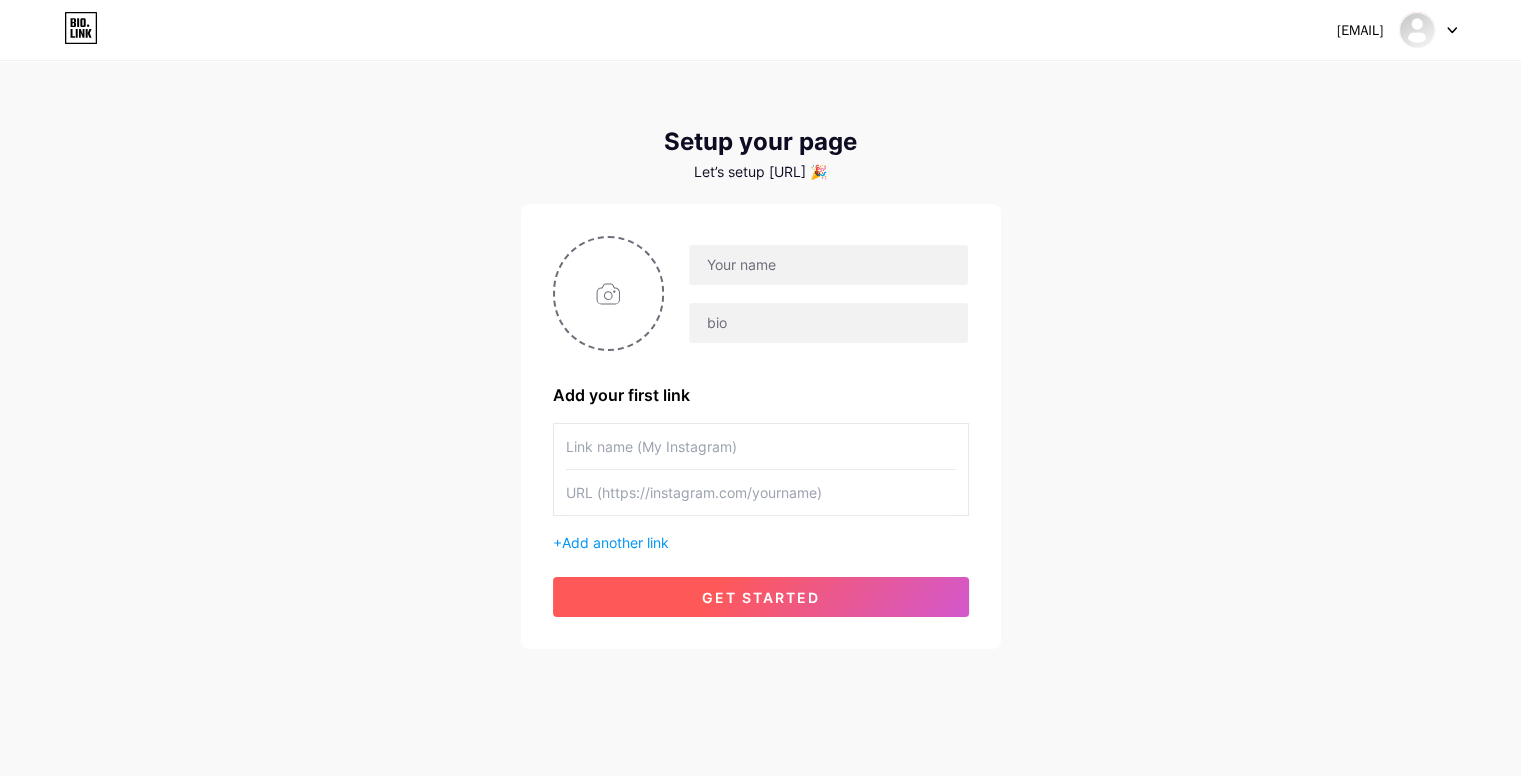 click on "get started" at bounding box center (761, 597) 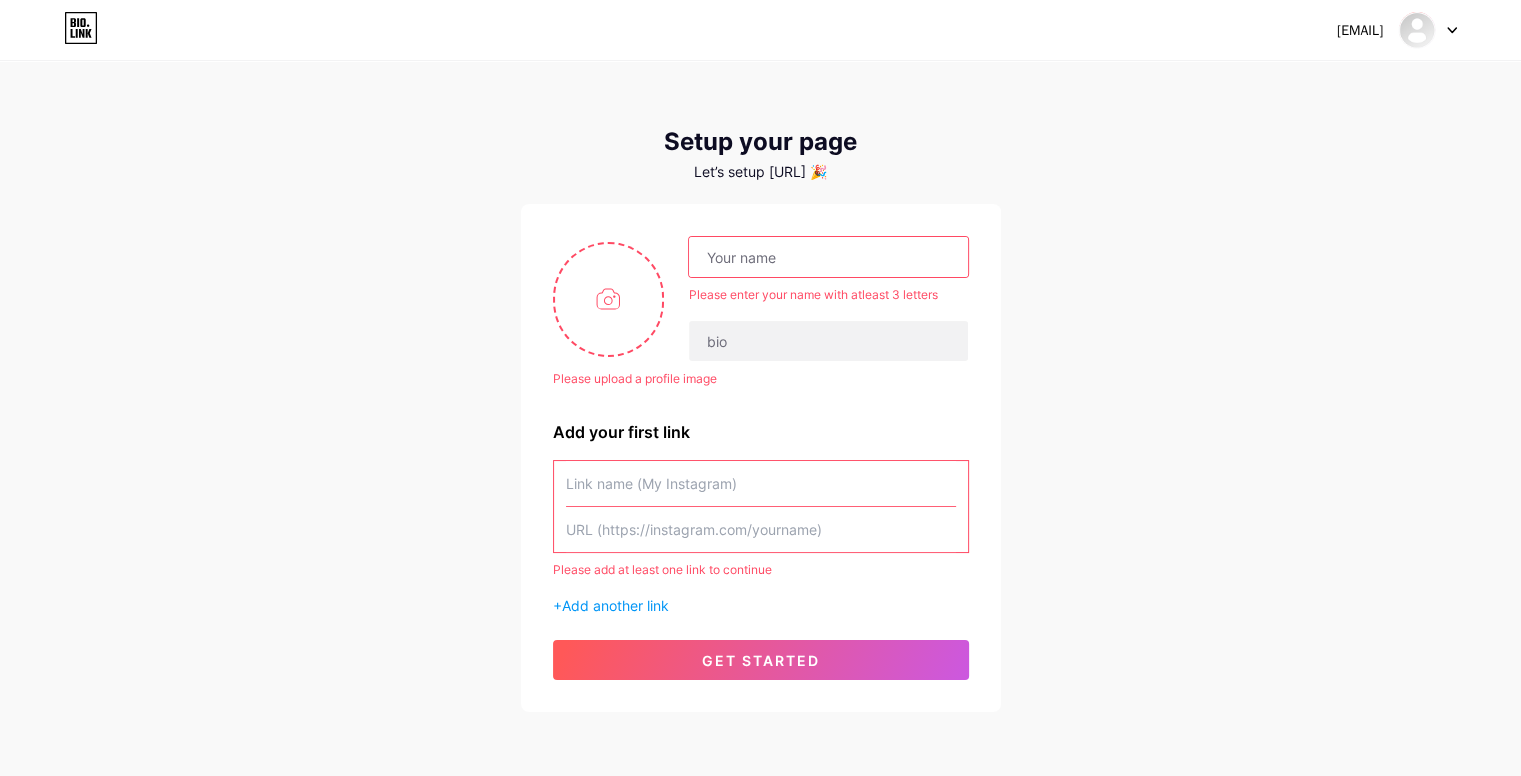 click at bounding box center [828, 257] 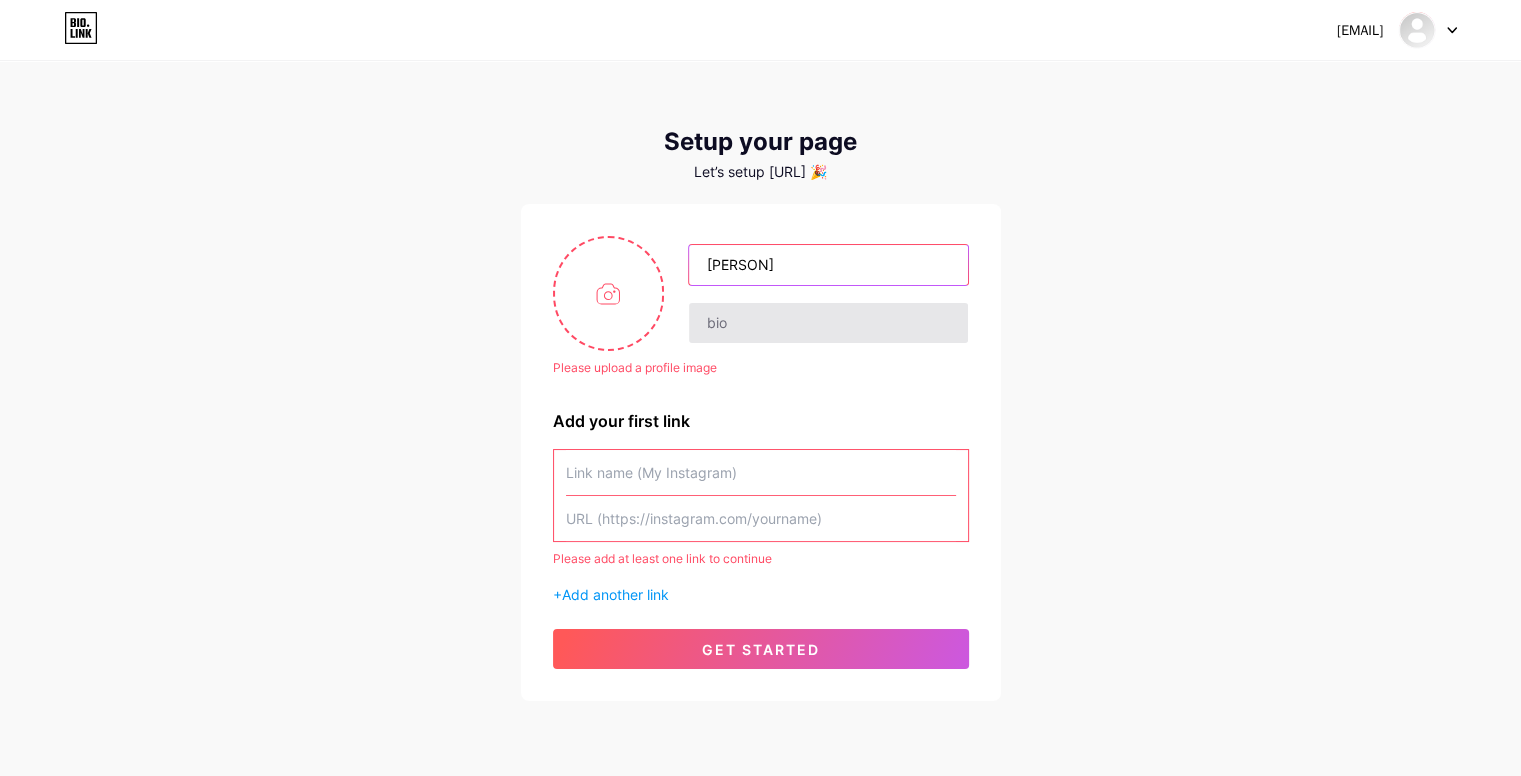 type on "[PERSON]" 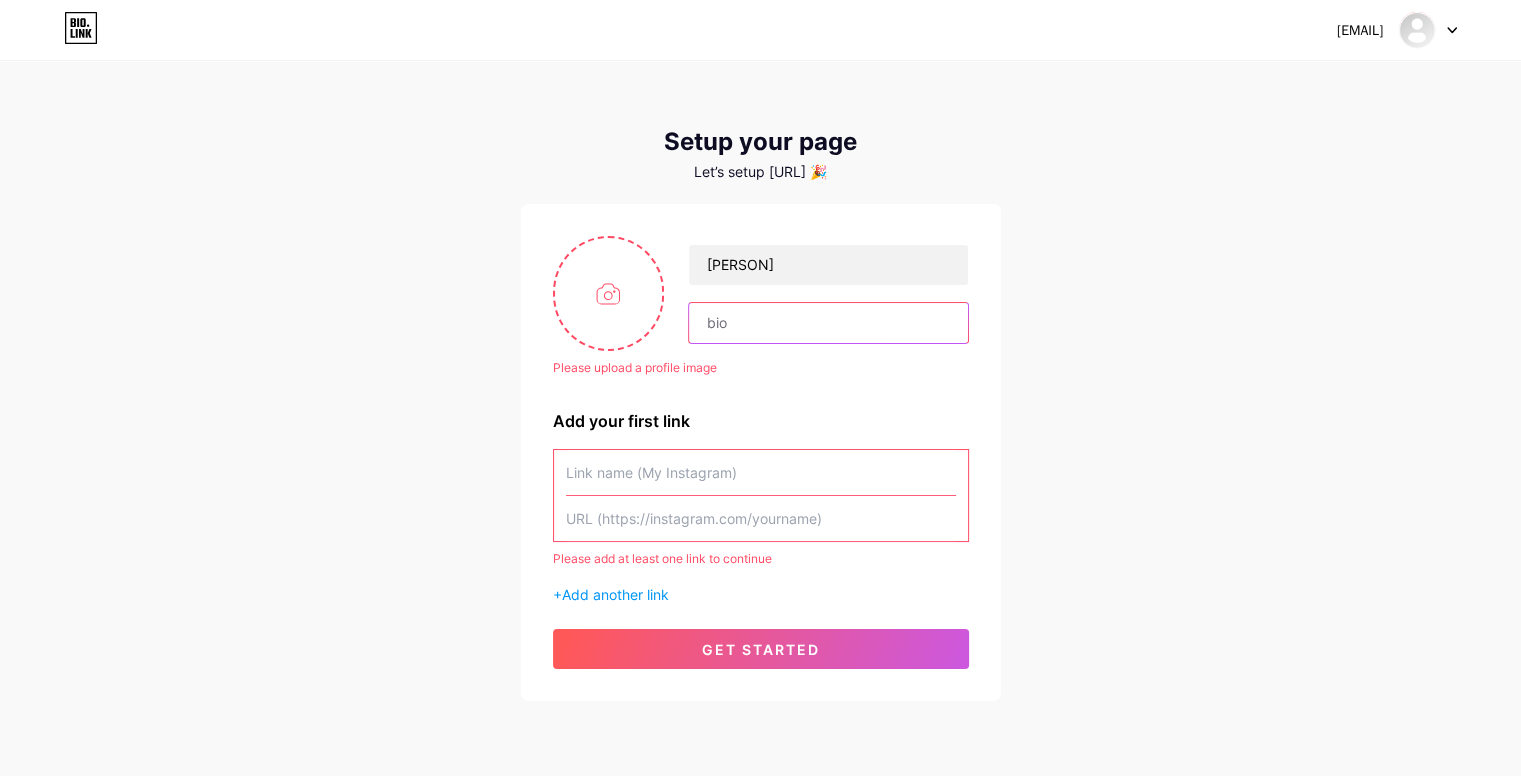 click at bounding box center (828, 323) 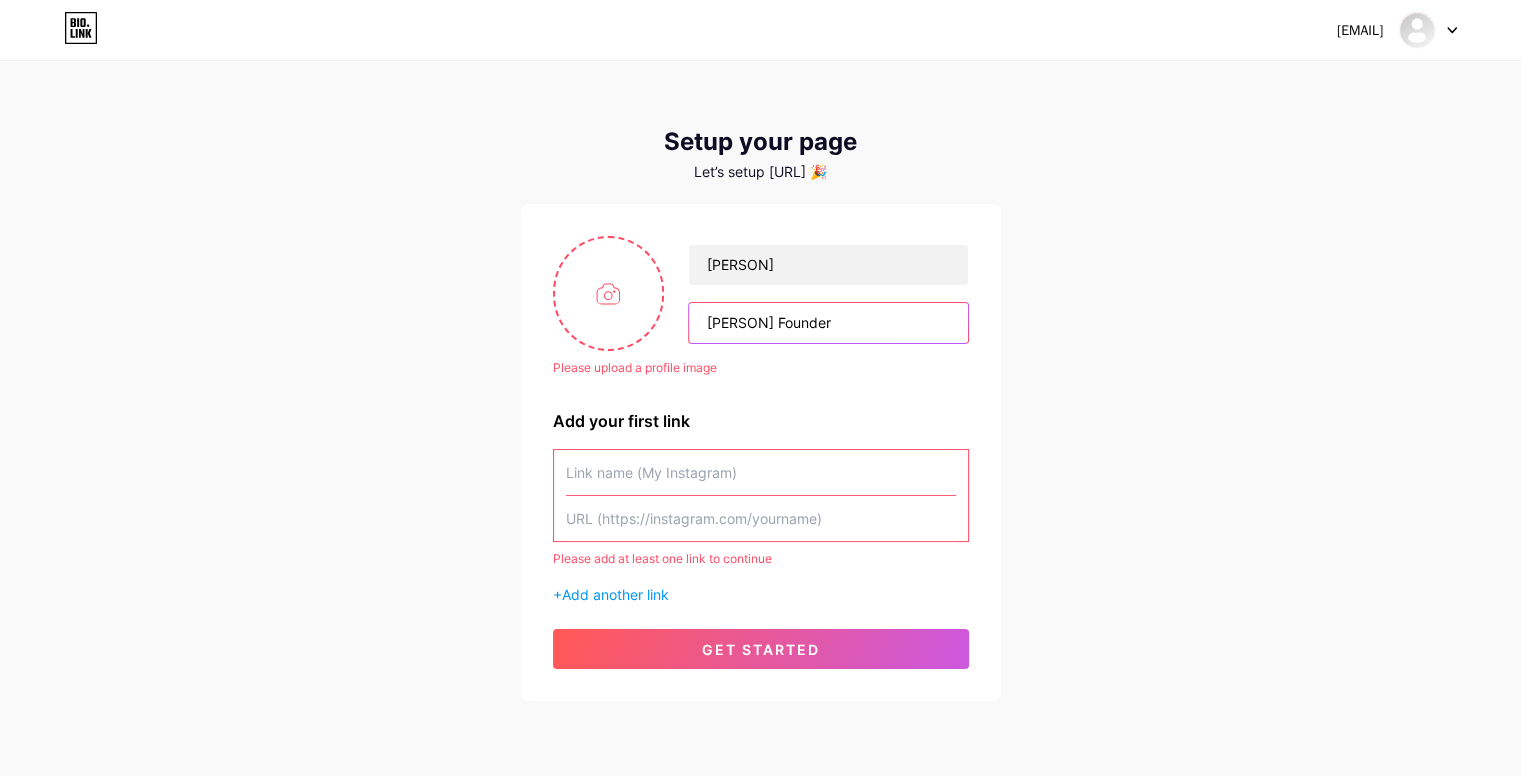 type on "[PERSON] Founder" 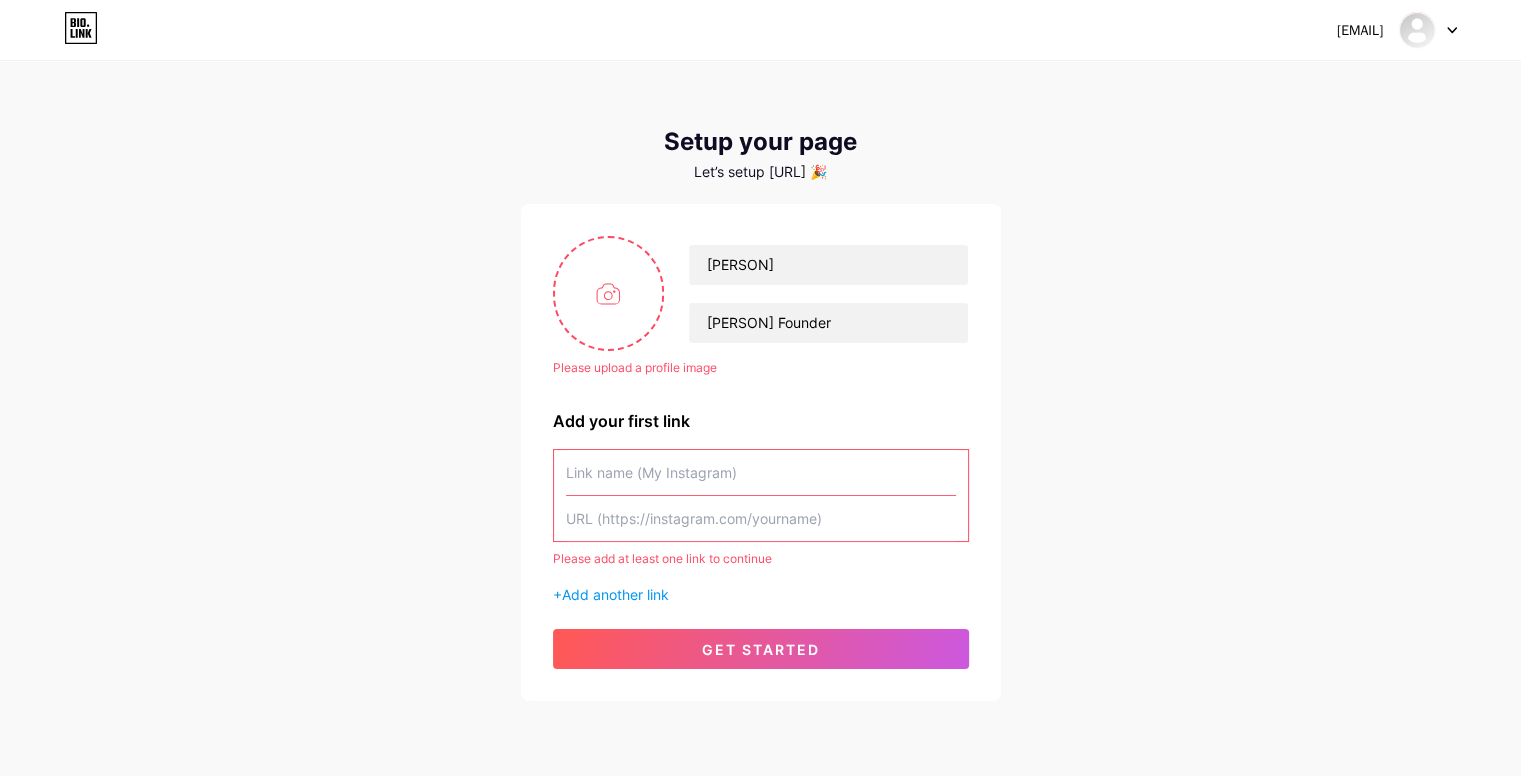 click at bounding box center (761, 472) 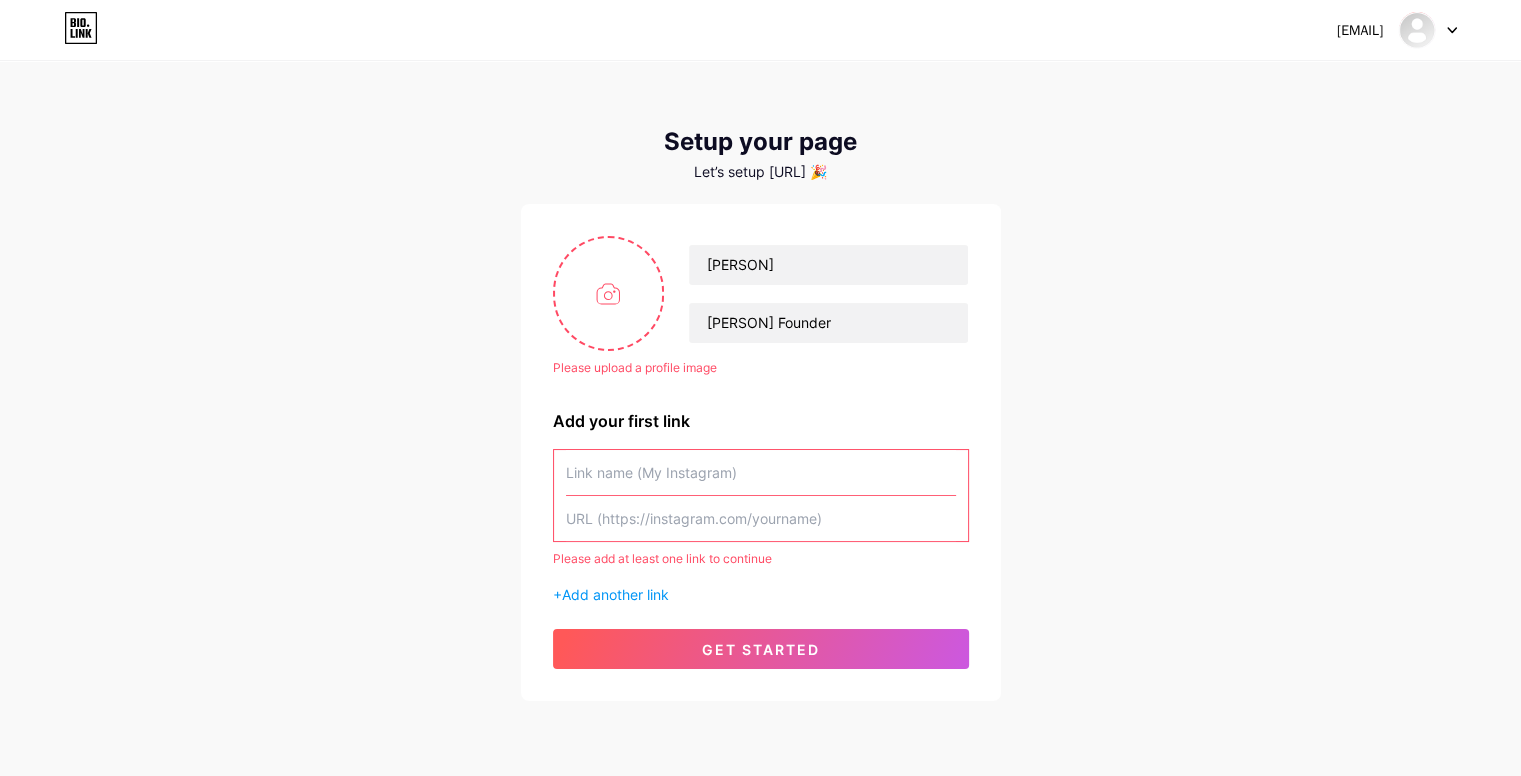 click at bounding box center (761, 472) 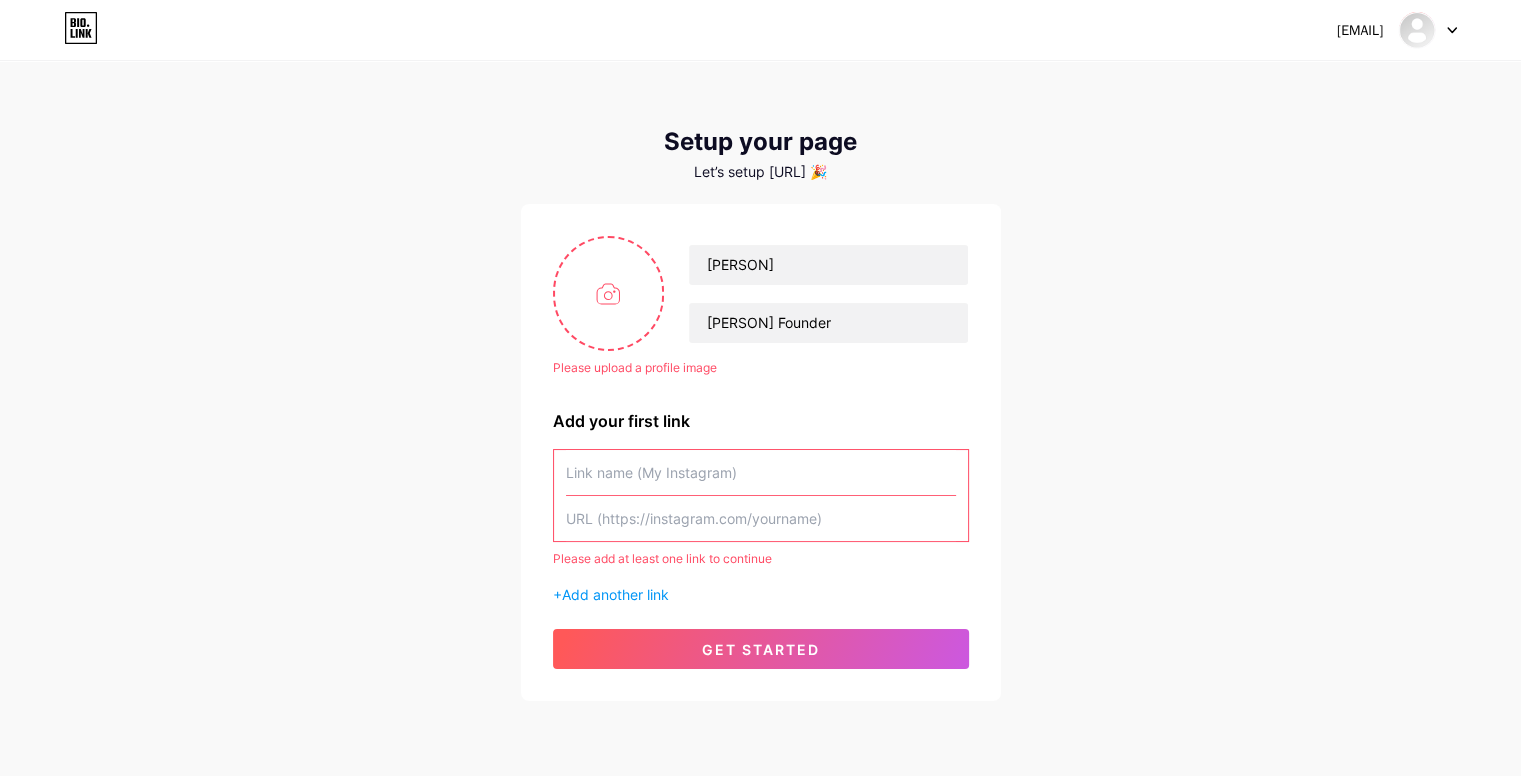 drag, startPoint x: 626, startPoint y: 478, endPoint x: 610, endPoint y: 521, distance: 45.88028 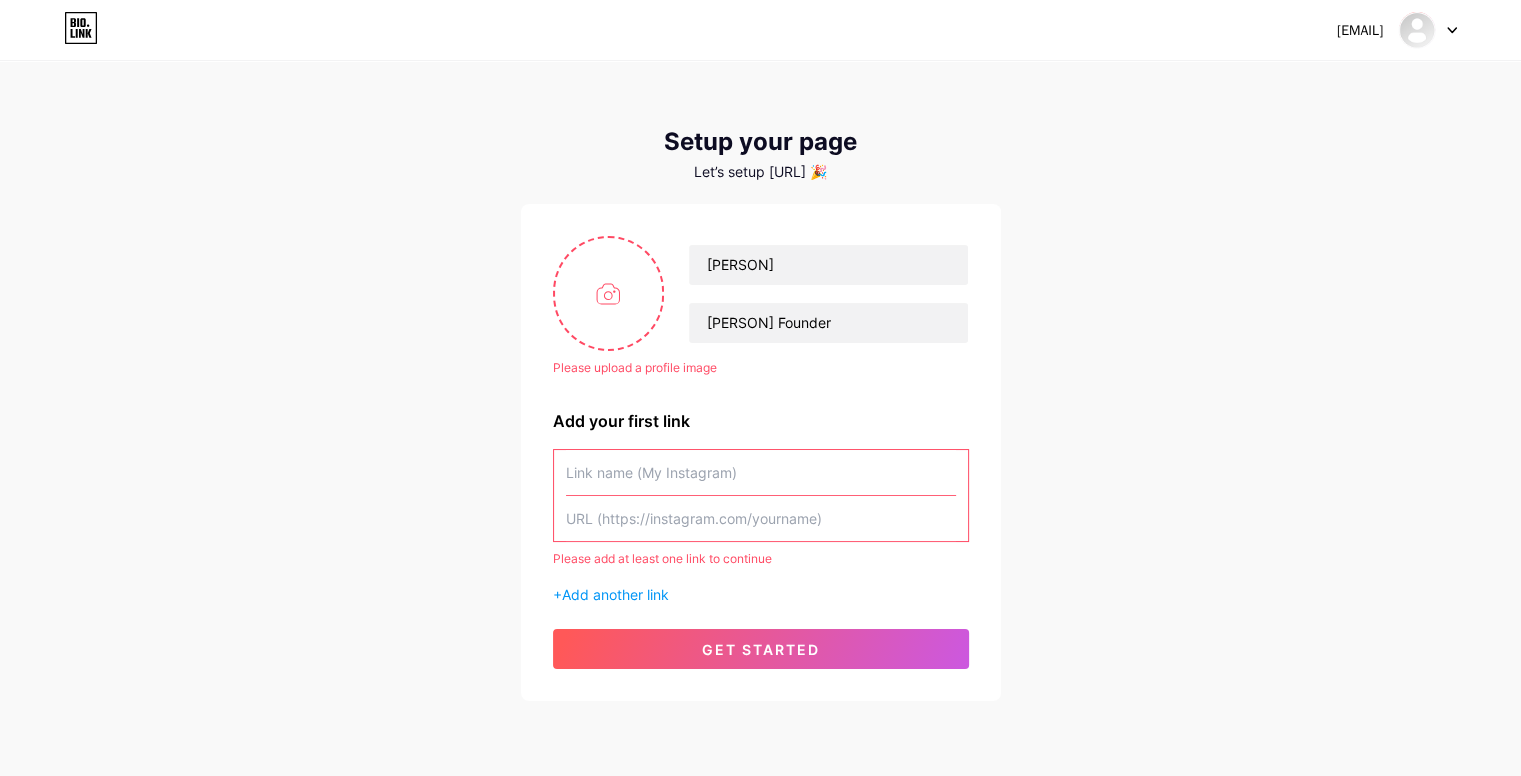paste on "[URL]" 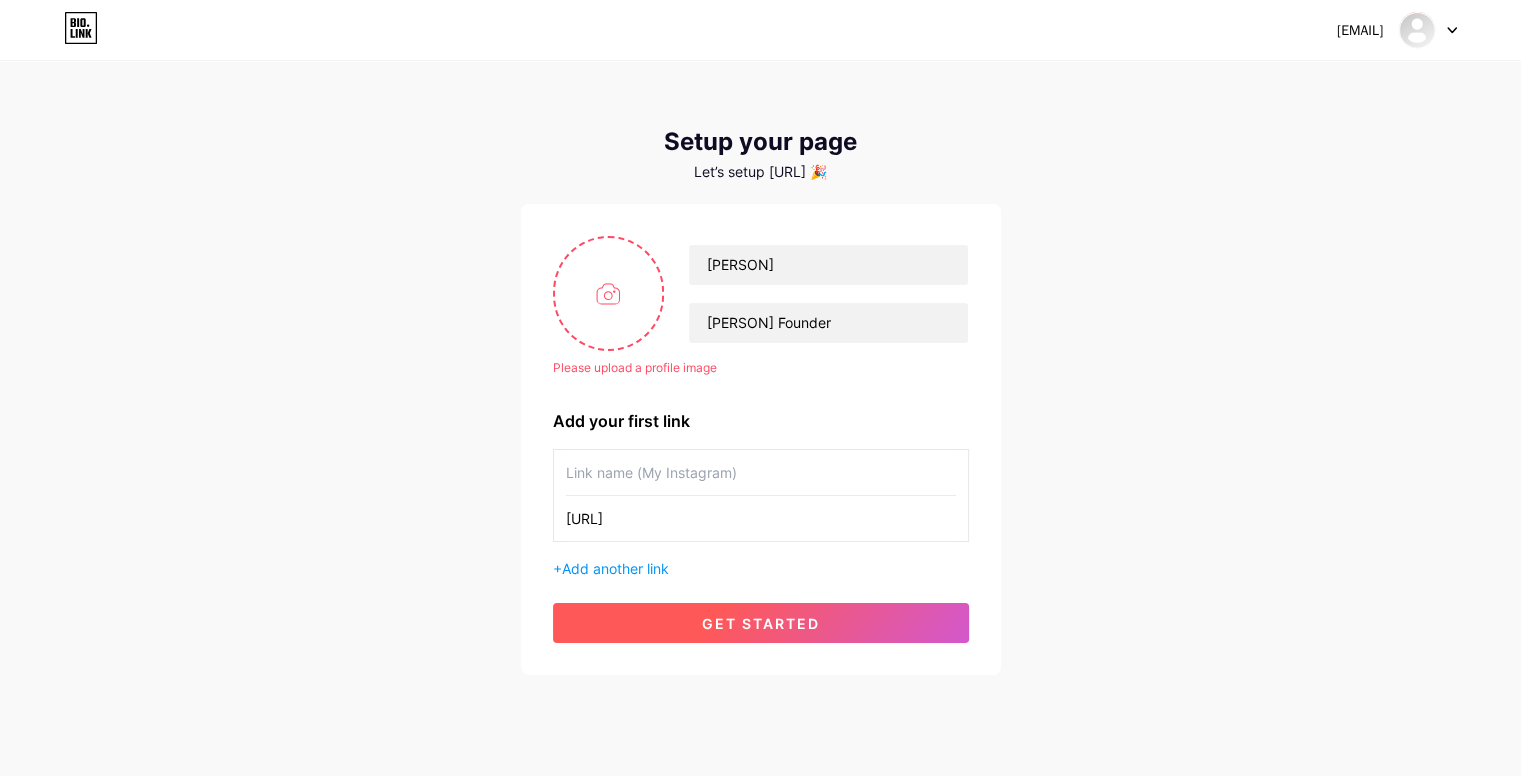 type on "[URL]" 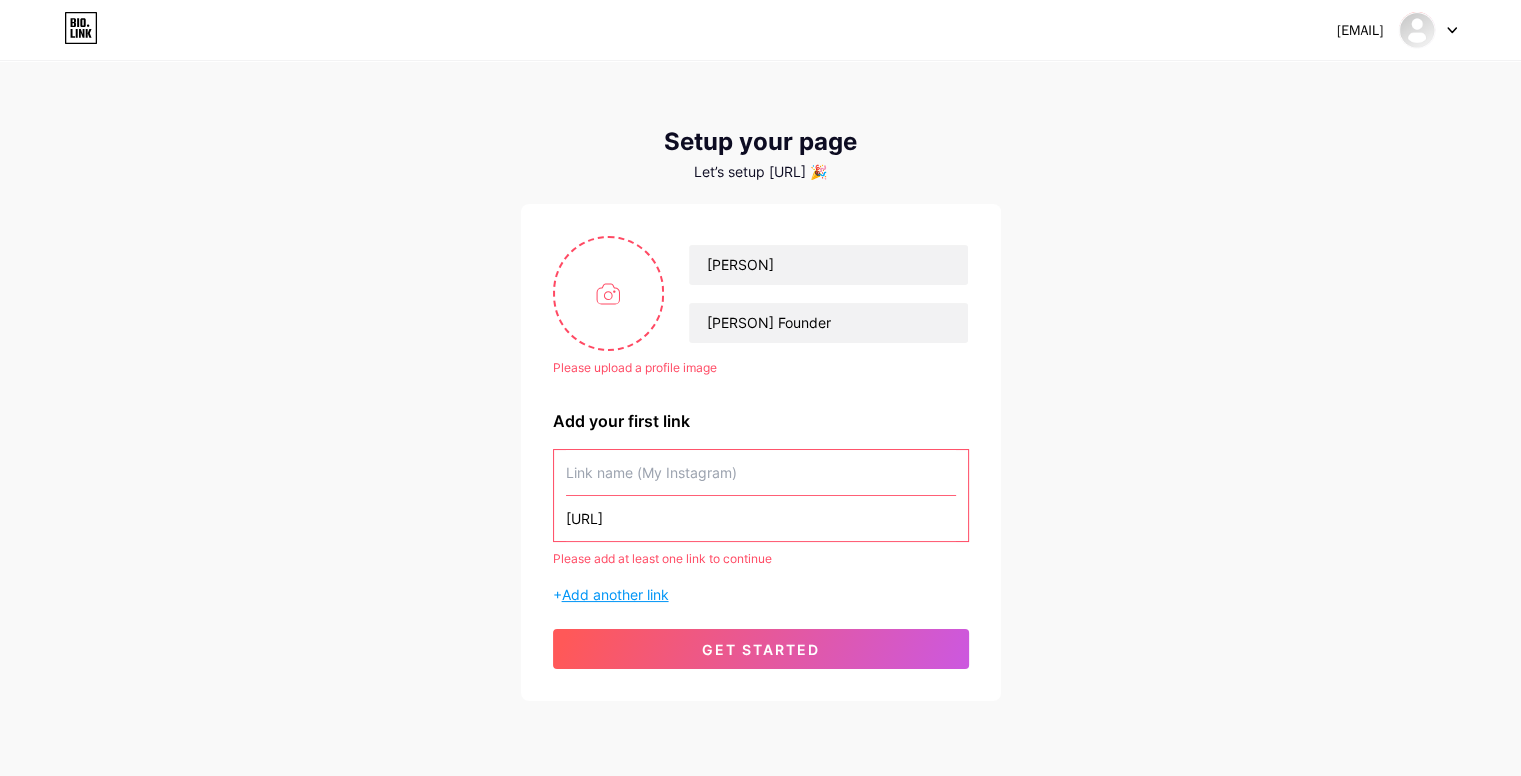 click on "Add another link" at bounding box center [615, 594] 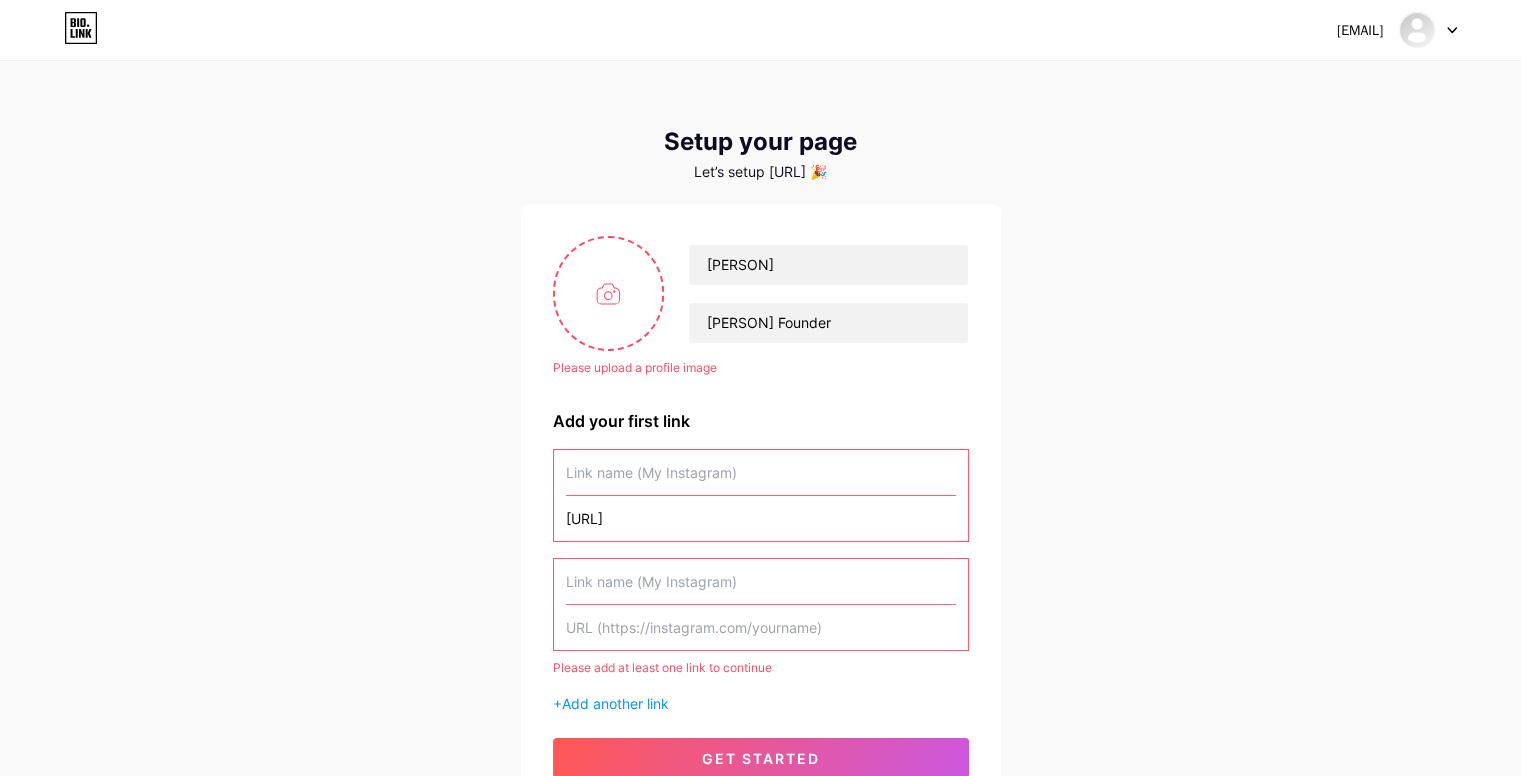 paste on "[URL]" 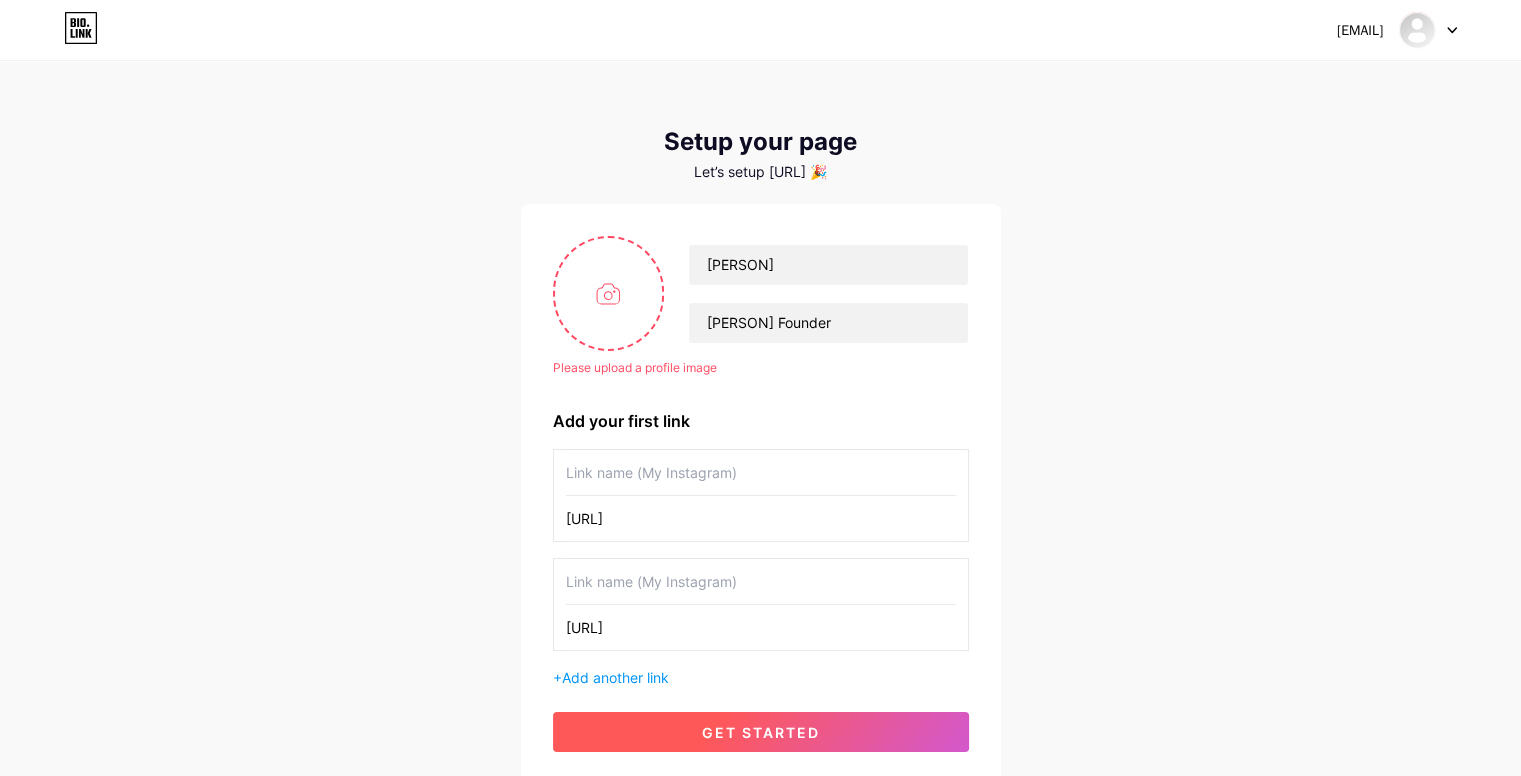 type on "[URL]" 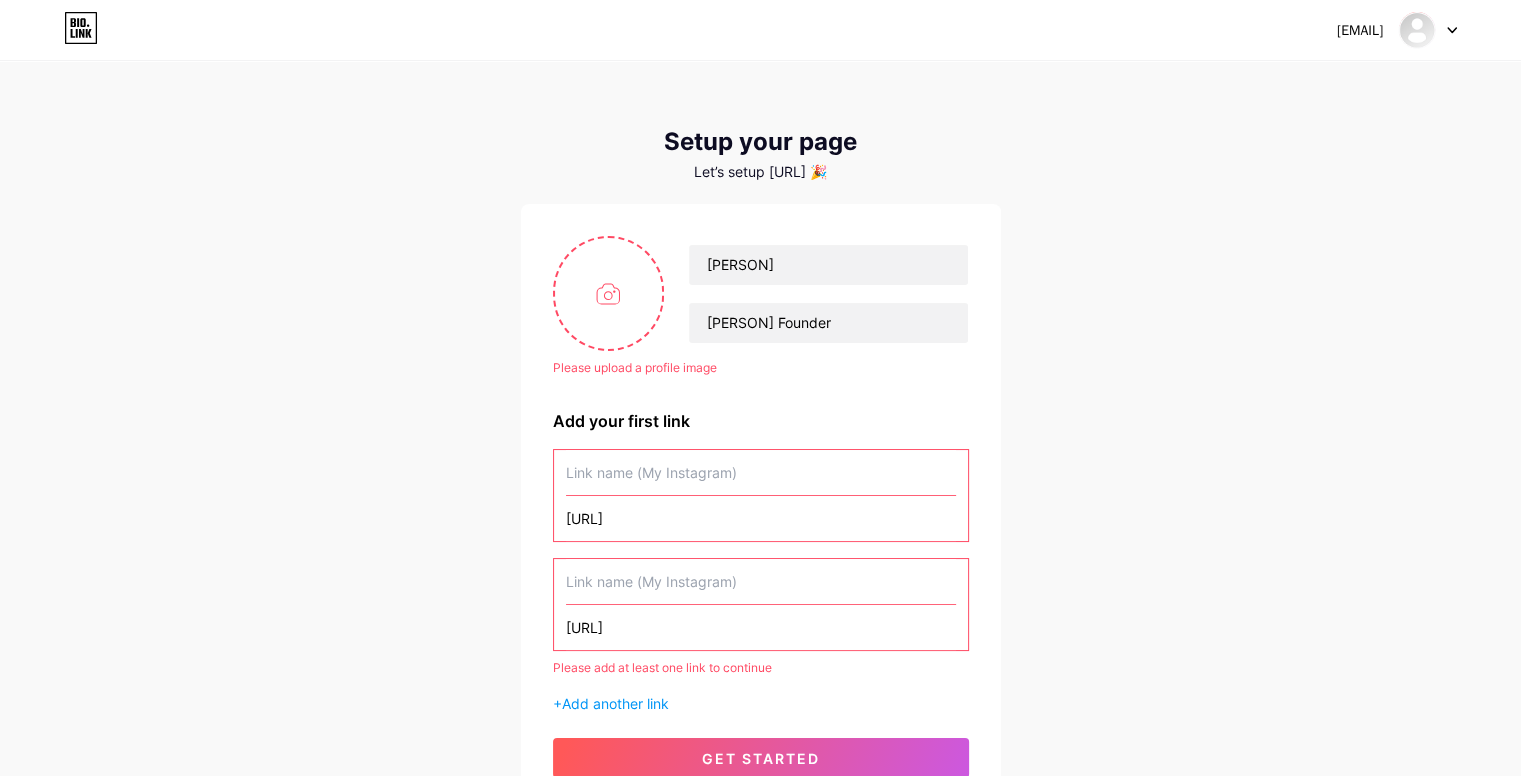 click at bounding box center (761, 472) 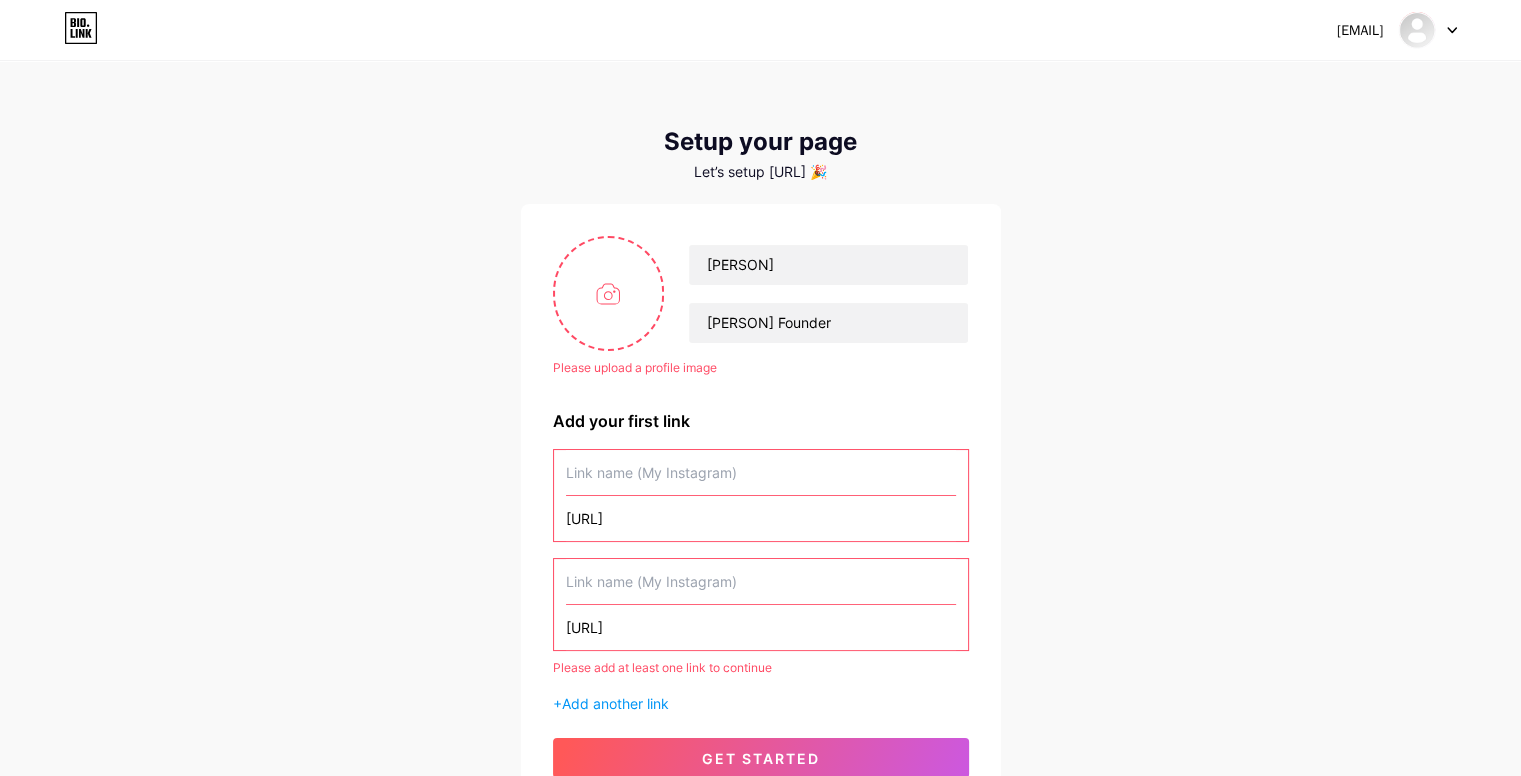 paste on "[URL]" 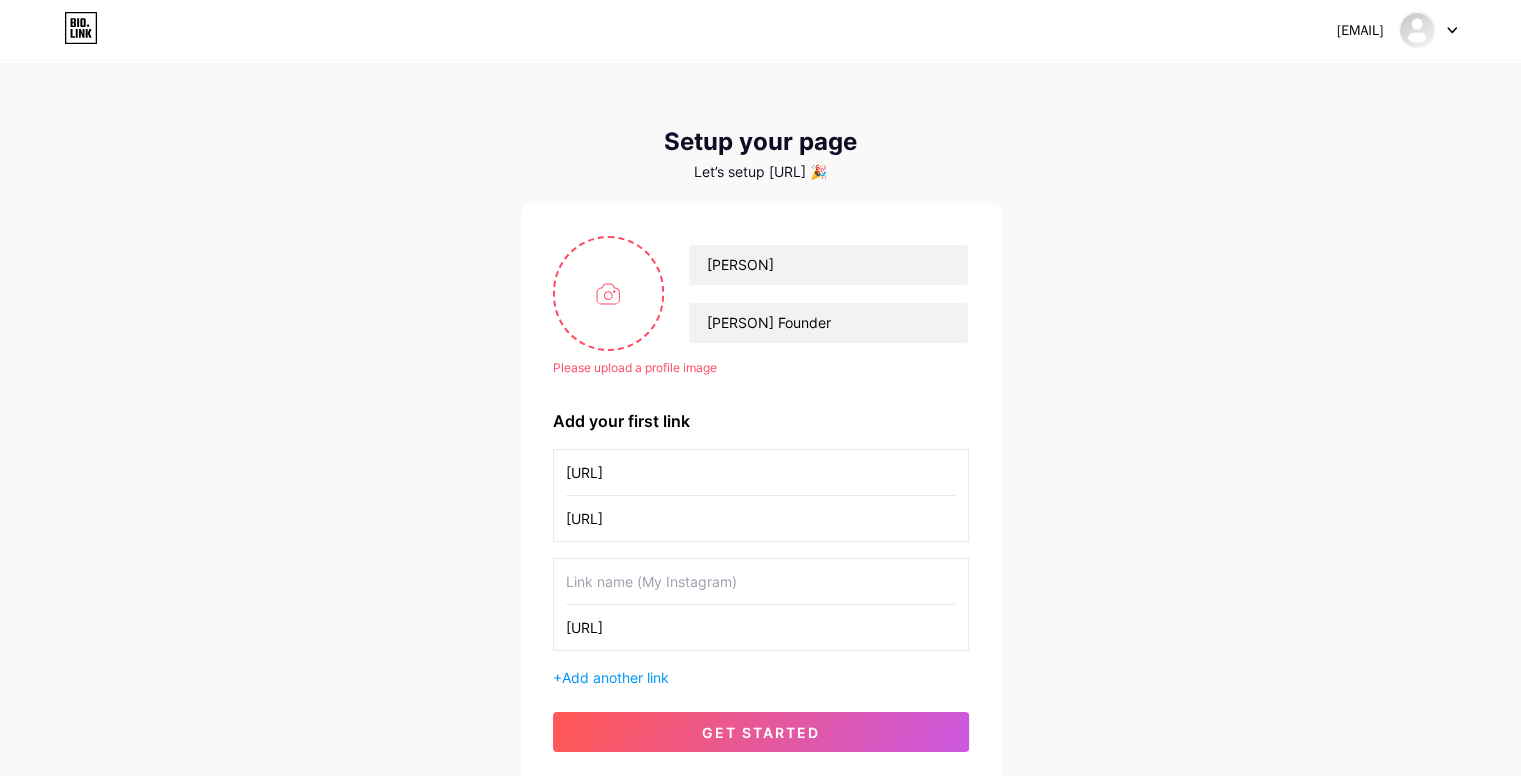 type on "[URL]" 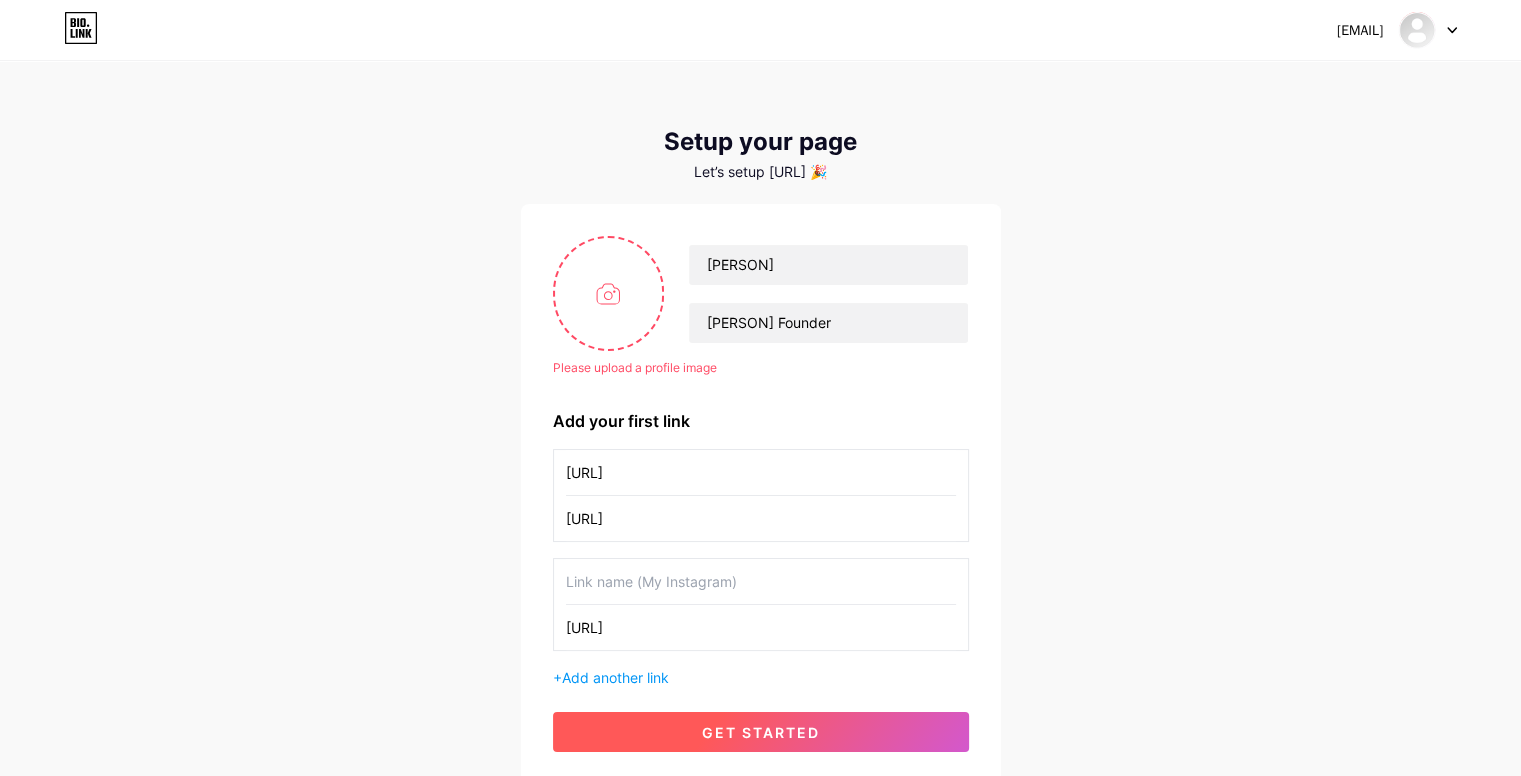 click on "get started" at bounding box center [761, 732] 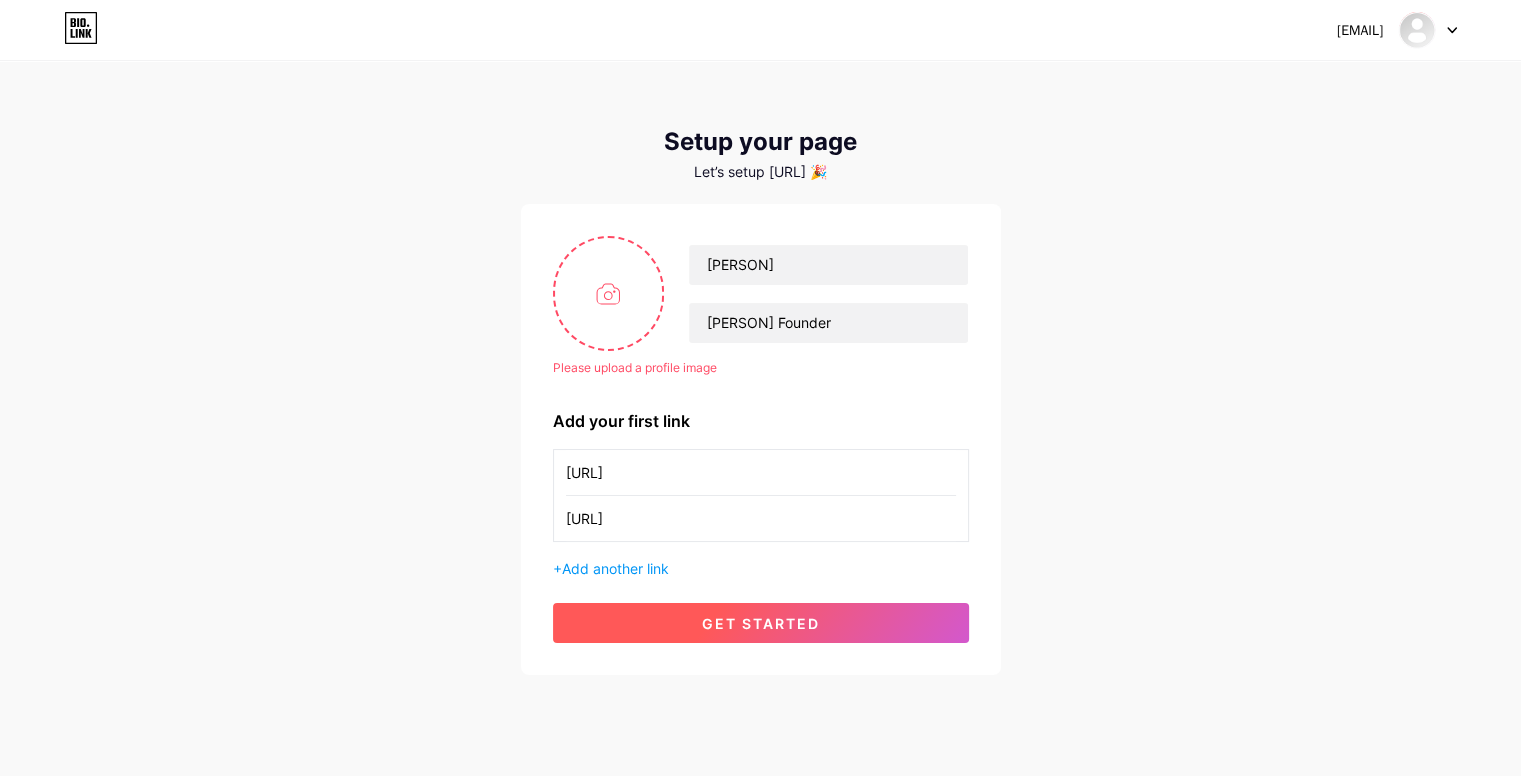 click on "get started" at bounding box center [761, 623] 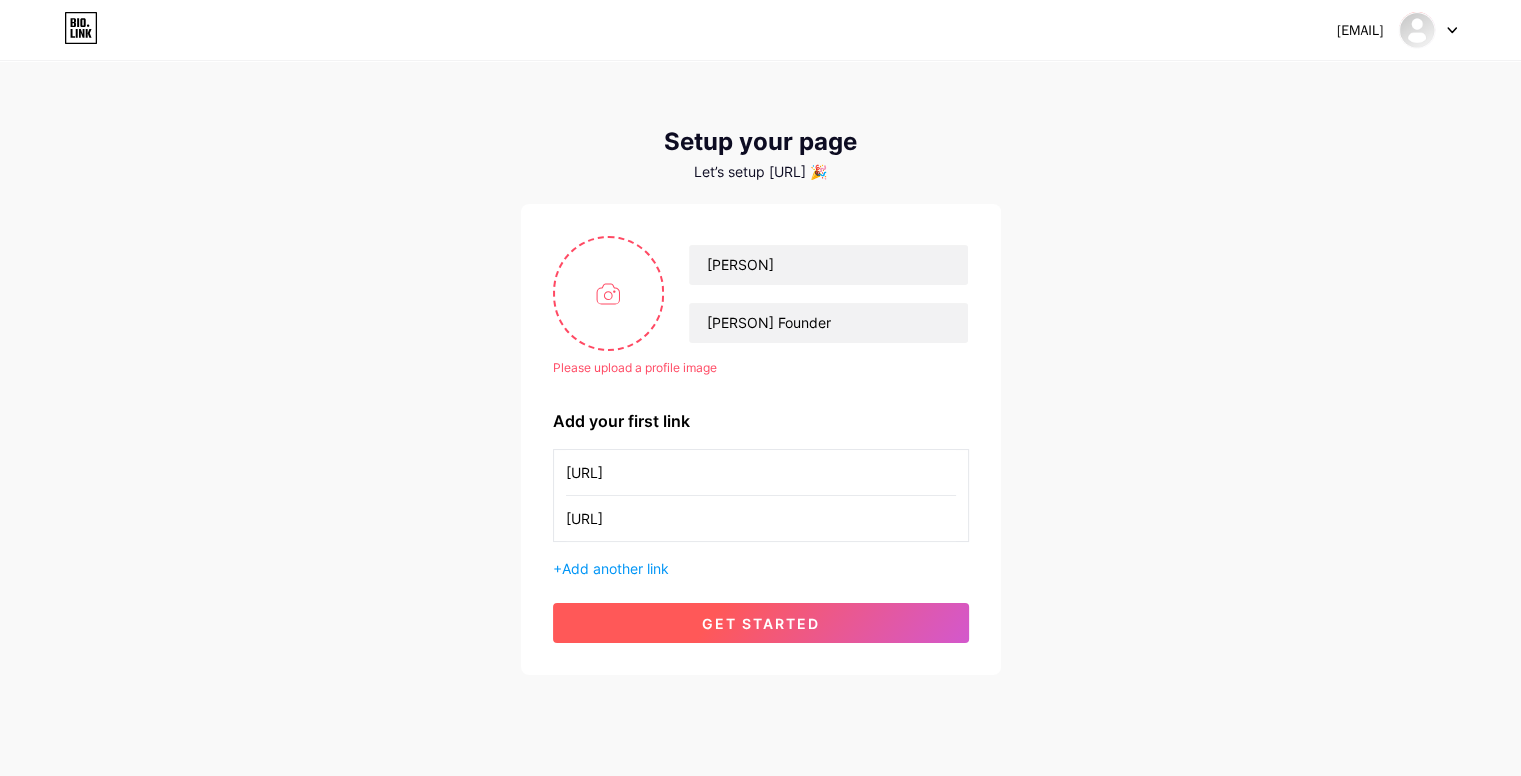 click on "get started" at bounding box center (761, 623) 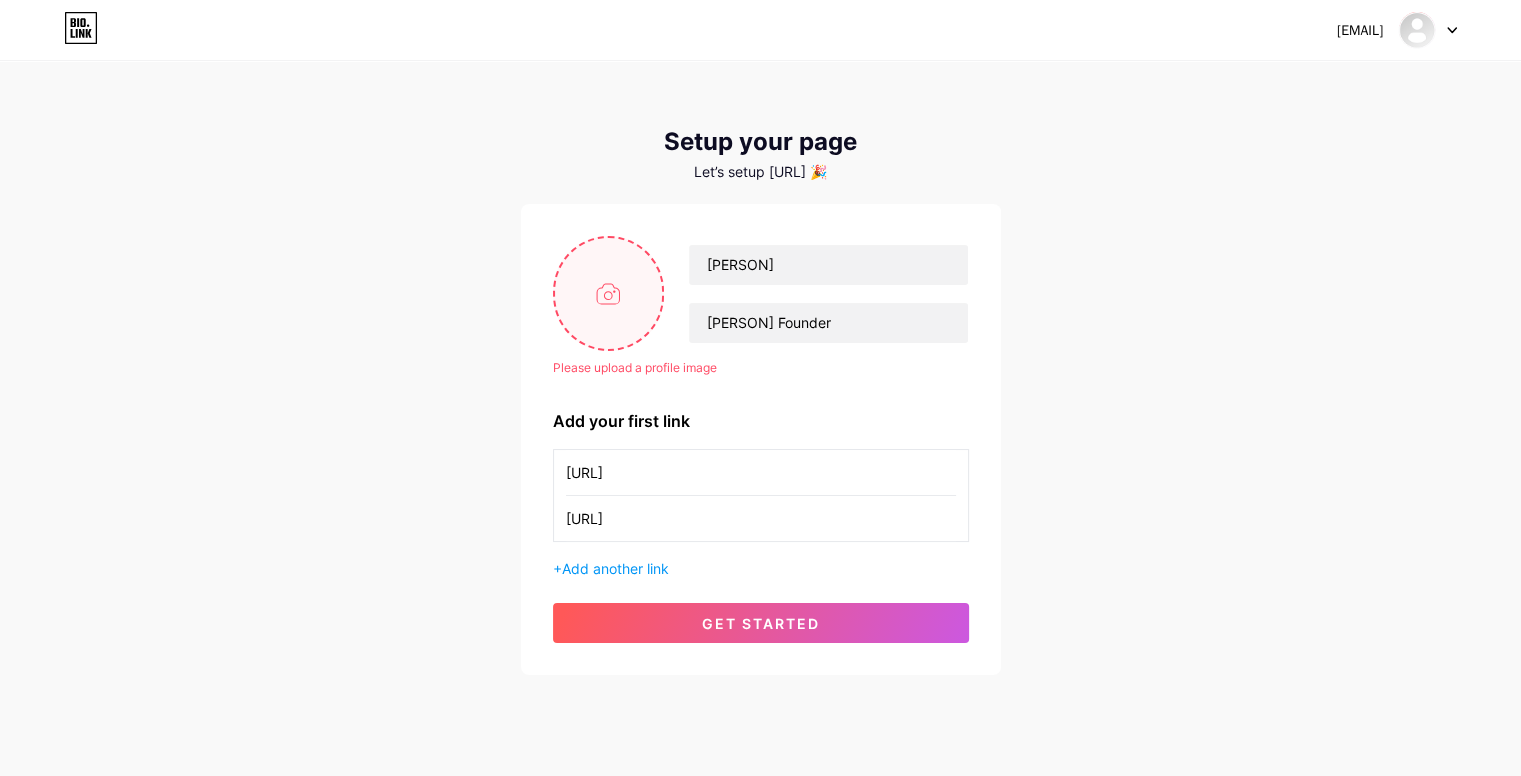 click at bounding box center [609, 293] 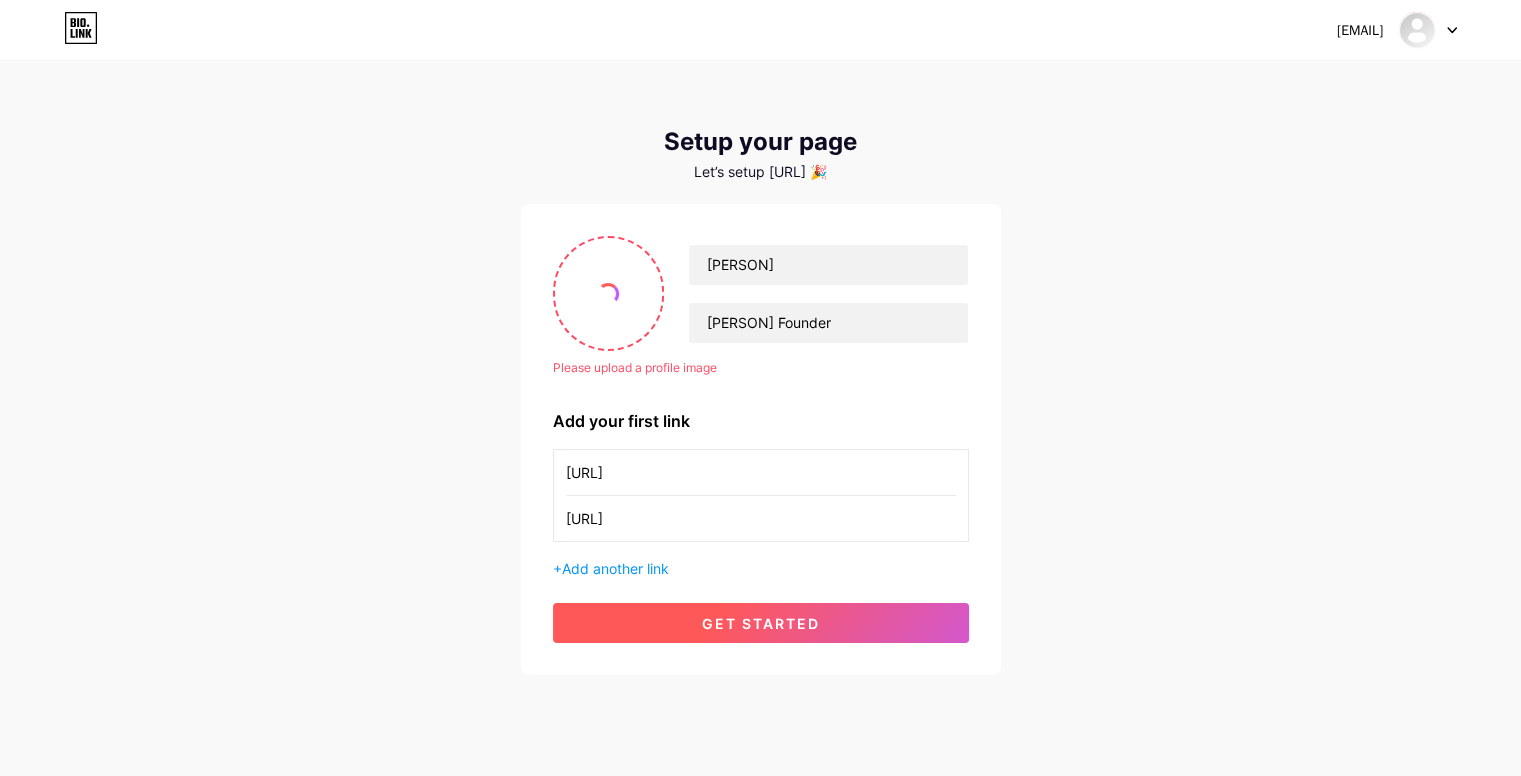 click on "get started" at bounding box center (761, 623) 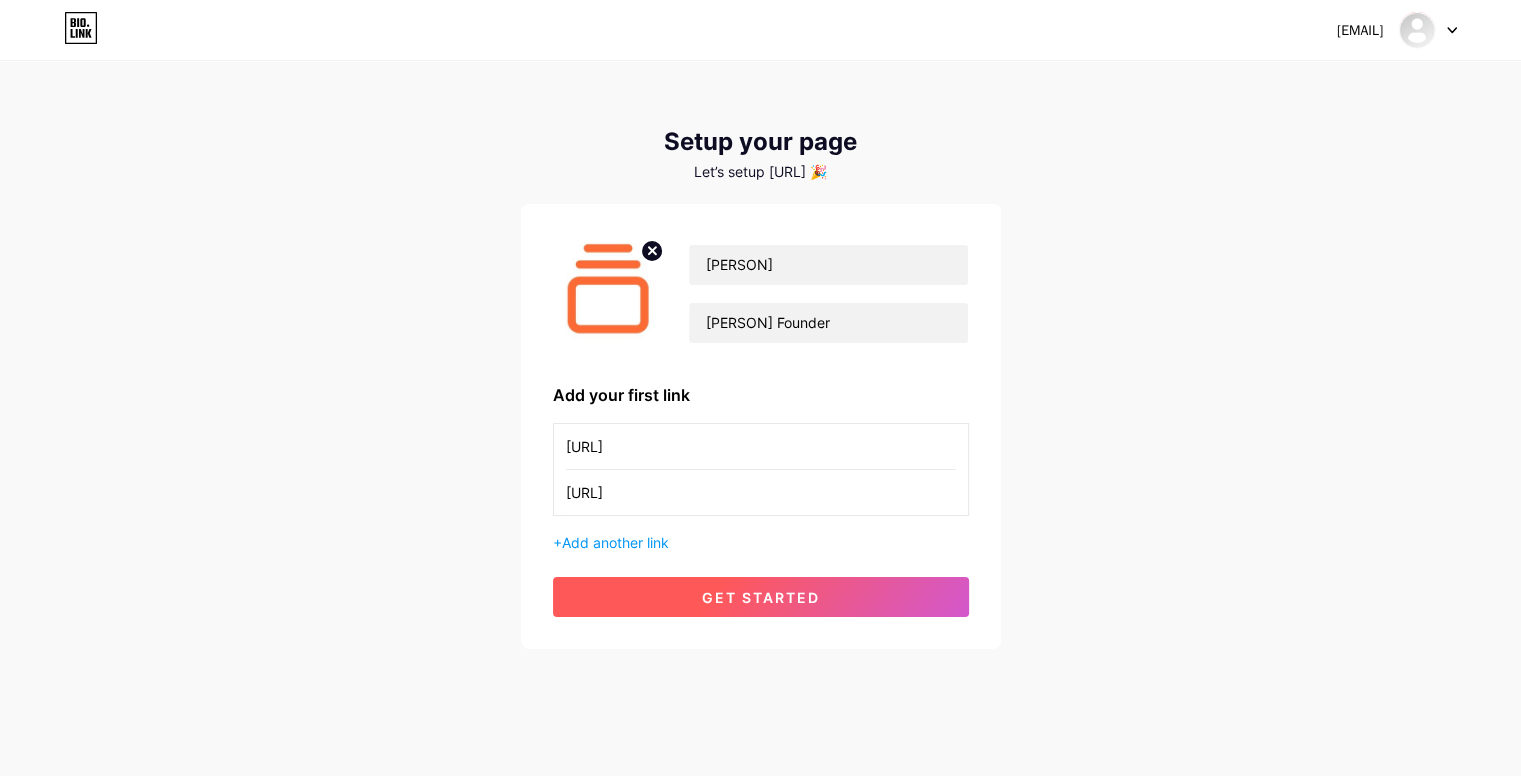 click on "get started" at bounding box center [761, 597] 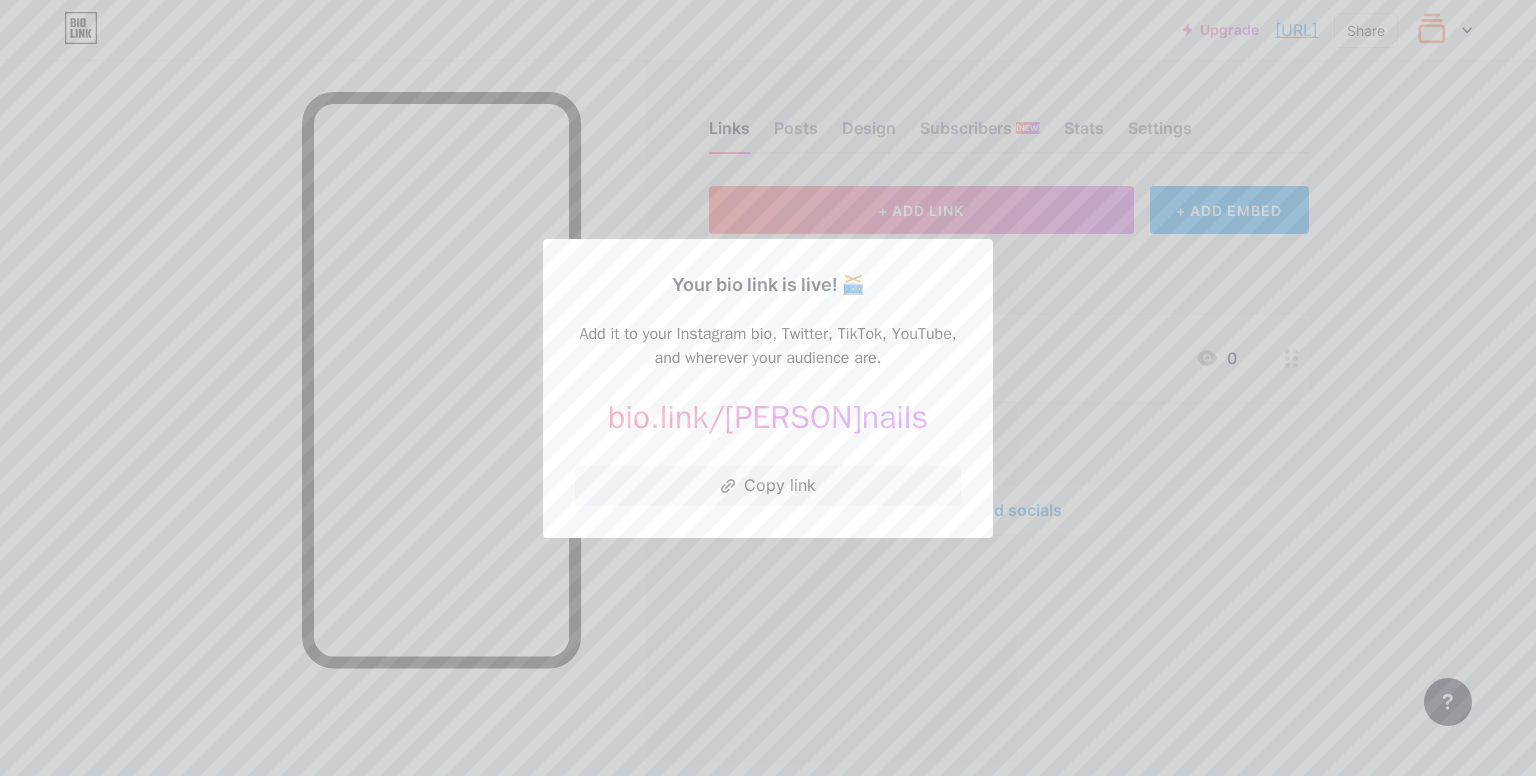 click at bounding box center [768, 388] 